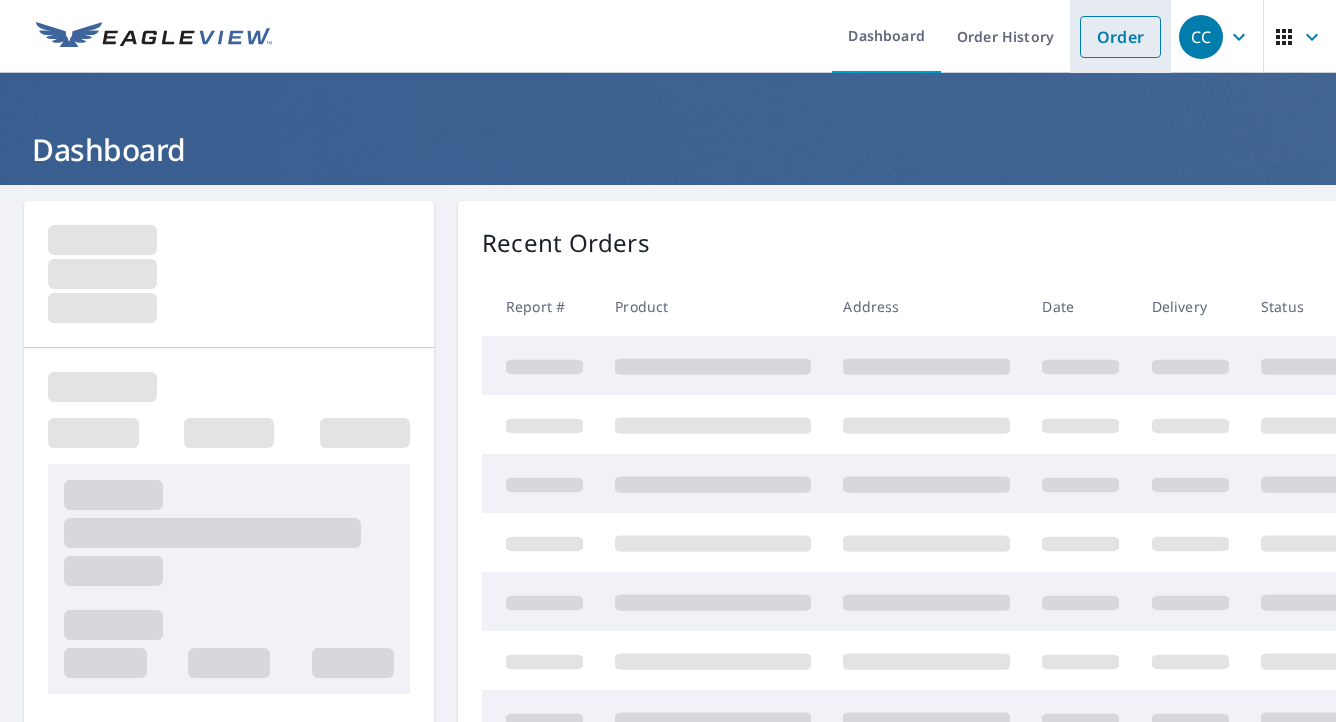 scroll, scrollTop: 0, scrollLeft: 0, axis: both 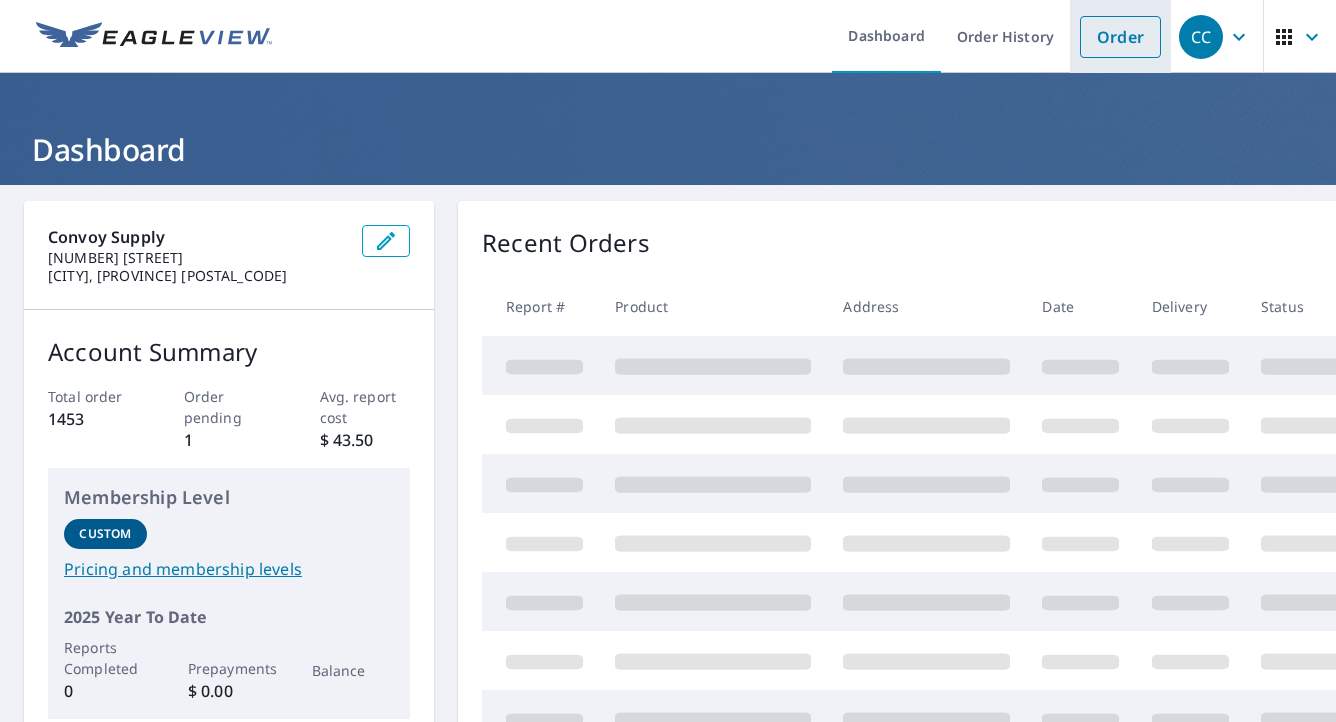 click on "Order" at bounding box center (1120, 37) 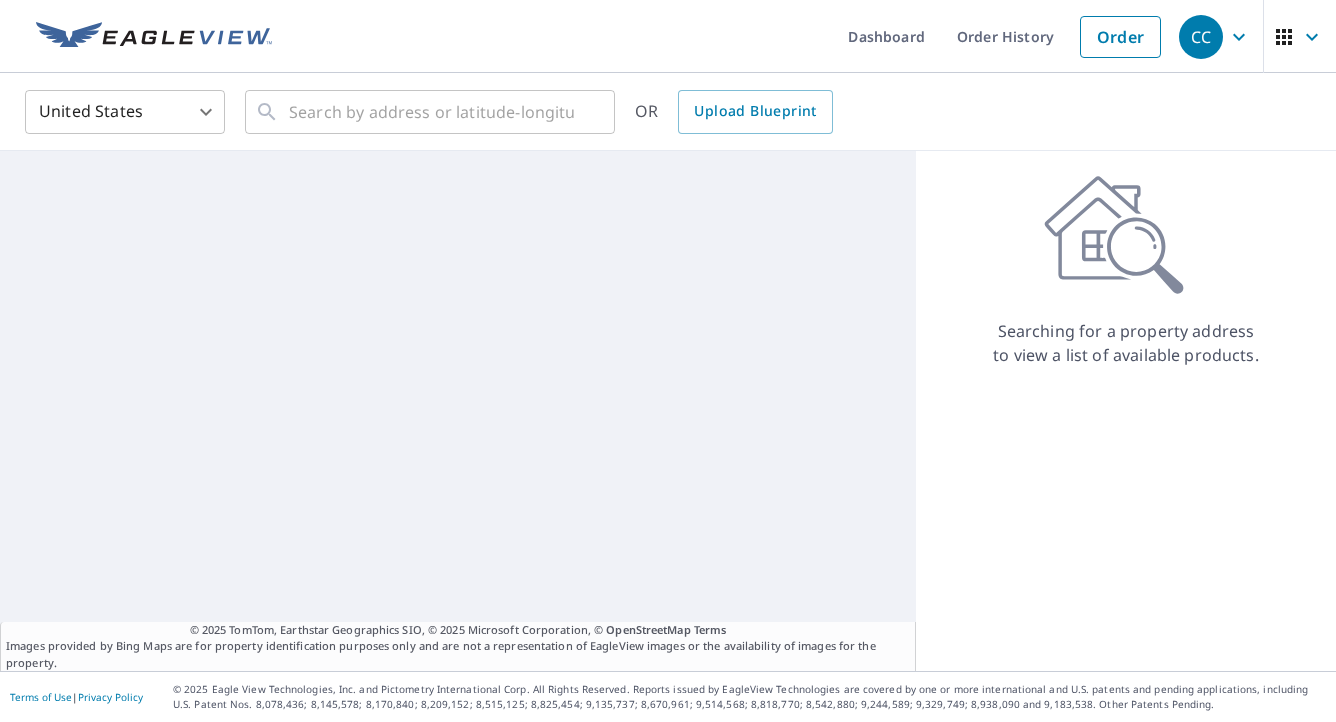 click on "CC CC
Dashboard Order History Order CC United States US ​ ​ OR Upload Blueprint © 2025 TomTom, Earthstar Geographics SIO, © 2025 Microsoft Corporation, ©   OpenStreetMap   Terms Images provided by Bing Maps are for property identification purposes only and are not a representation of EagleView images or the availability of images for the property. Searching for a property address to view a list of available products. Terms of Use  |  Privacy Policy © 2025 Eagle View Technologies, Inc. and Pictometry International Corp. All Rights Reserved. Reports issued by EagleView Technologies are covered by   one or more international and U.S. patents and pending applications, including U.S. Patent Nos. 8,078,436; 8,145,578; 8,170,840; 8,209,152;   8,515,125; 8,825,454; 9,135,737; 8,670,961; 9,514,568; 8,818,770; 8,542,880; 9,244,589; 9,329,749; 8,938,090 and 9,183,538. Other Patents Pending." at bounding box center (668, 361) 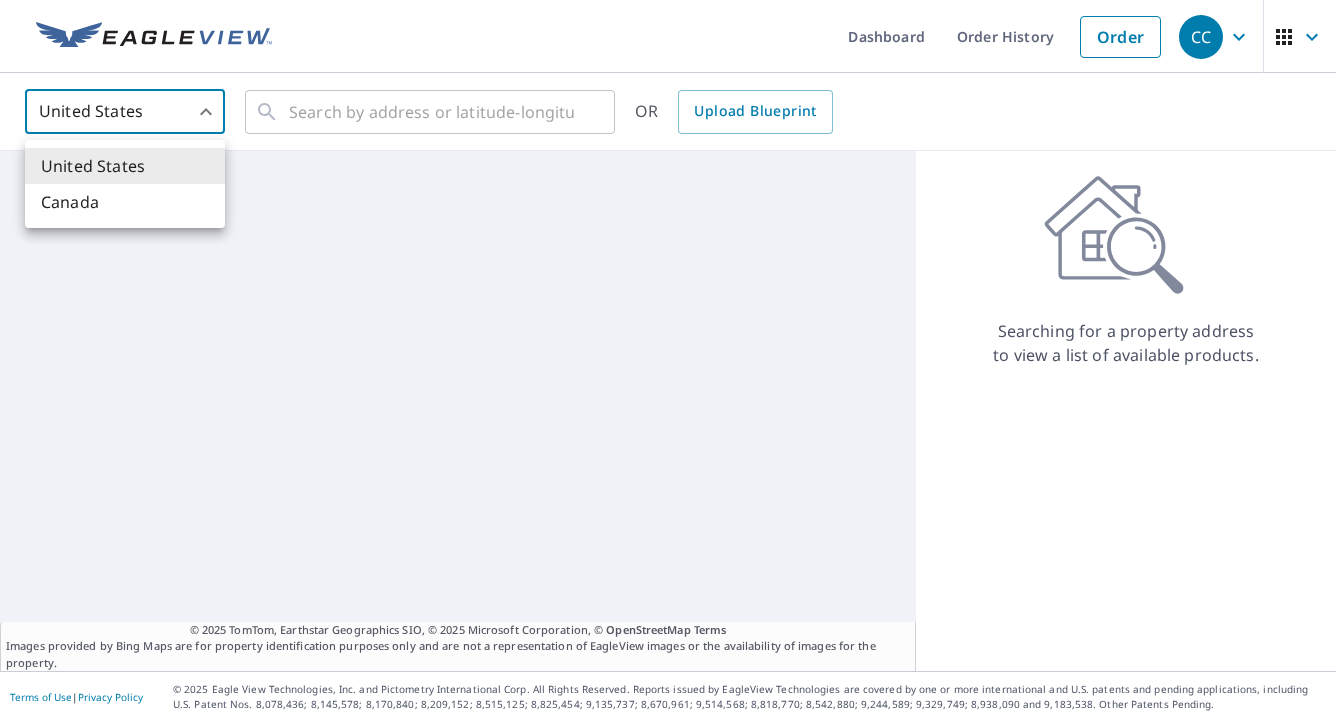 drag, startPoint x: 127, startPoint y: 197, endPoint x: 299, endPoint y: 148, distance: 178.8435 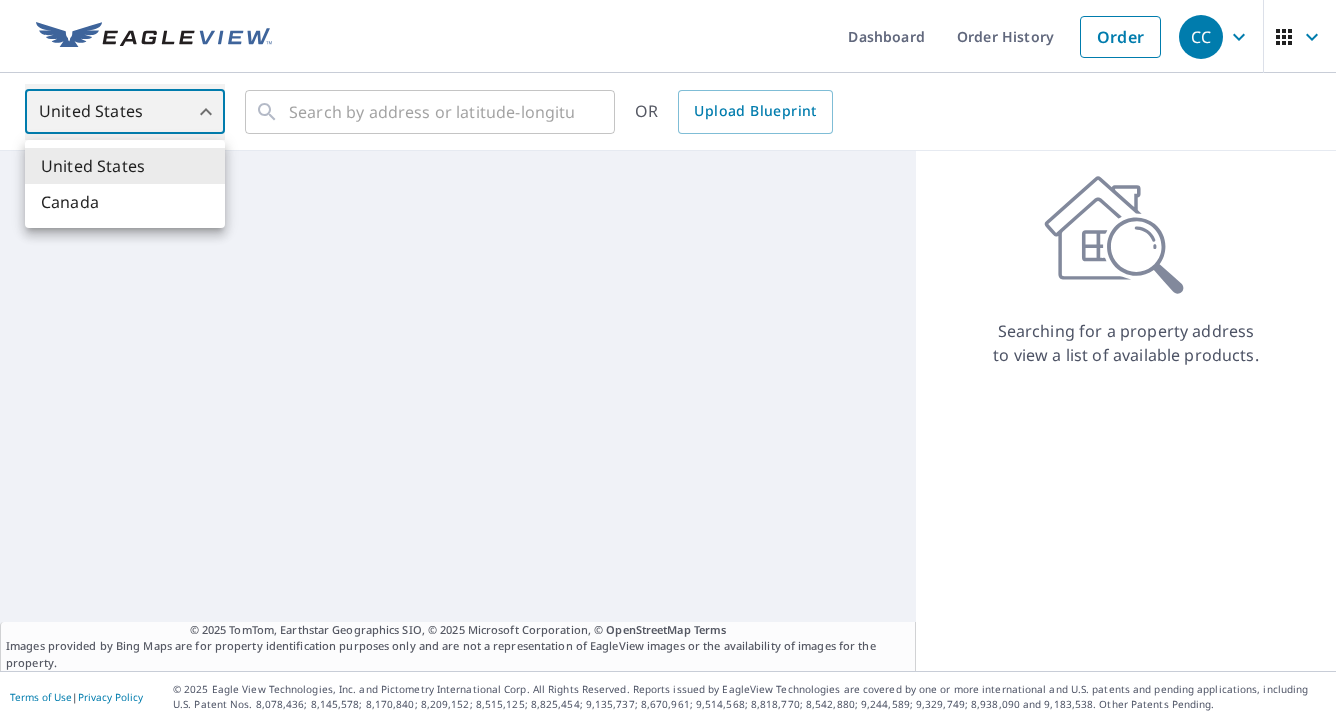 type on "CA" 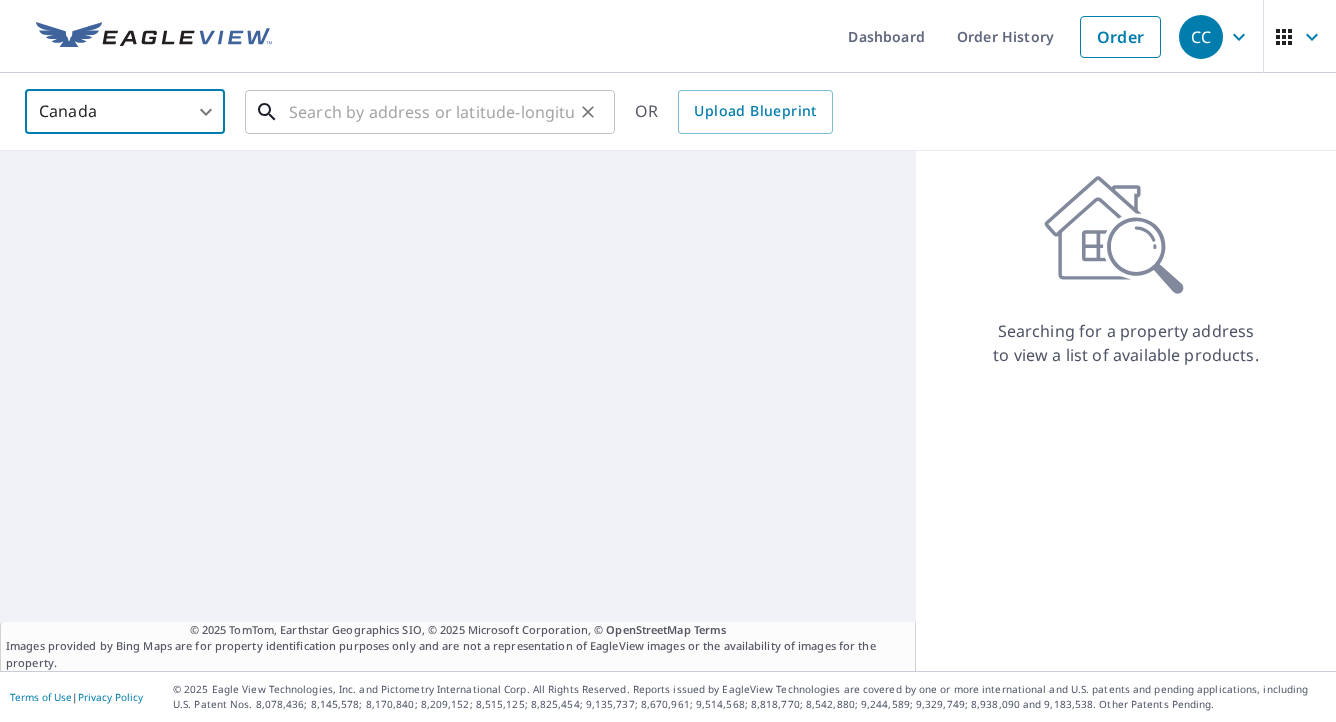 click at bounding box center (431, 112) 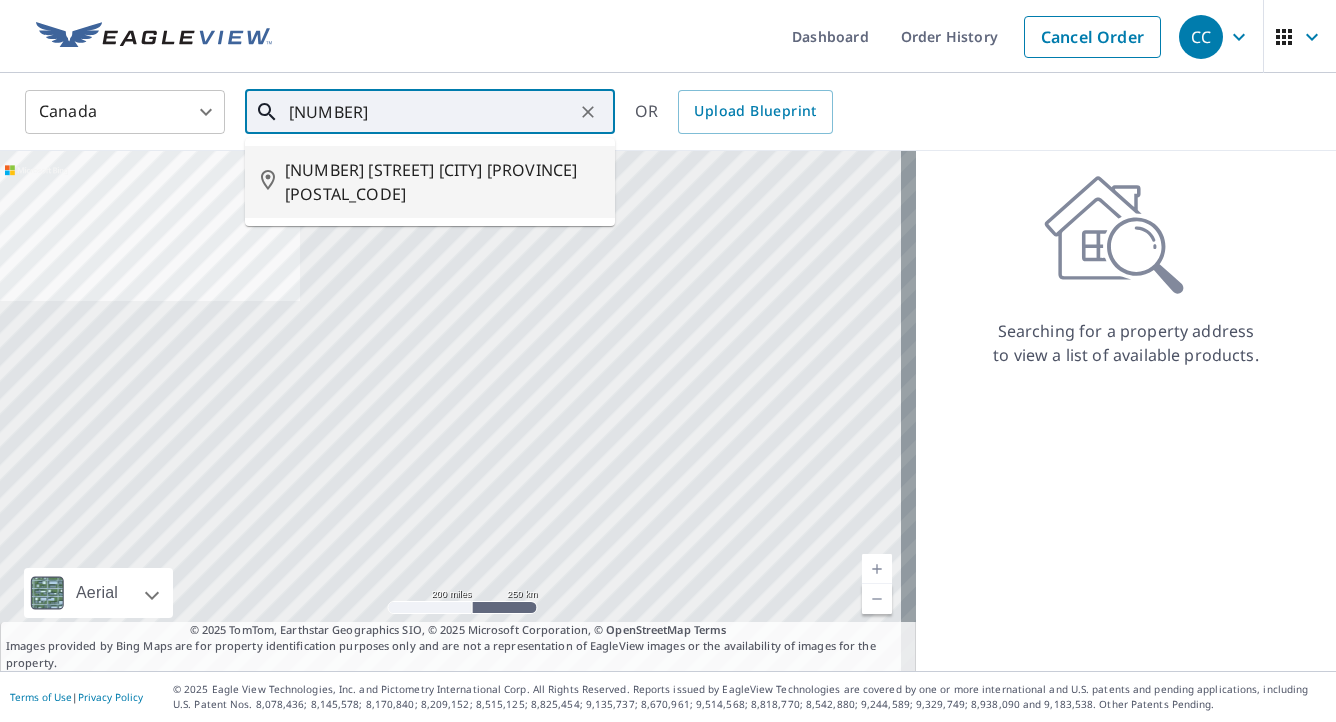 click on "[NUMBER] [STREET] [CITY] [PROVINCE] [POSTAL_CODE]" at bounding box center (442, 182) 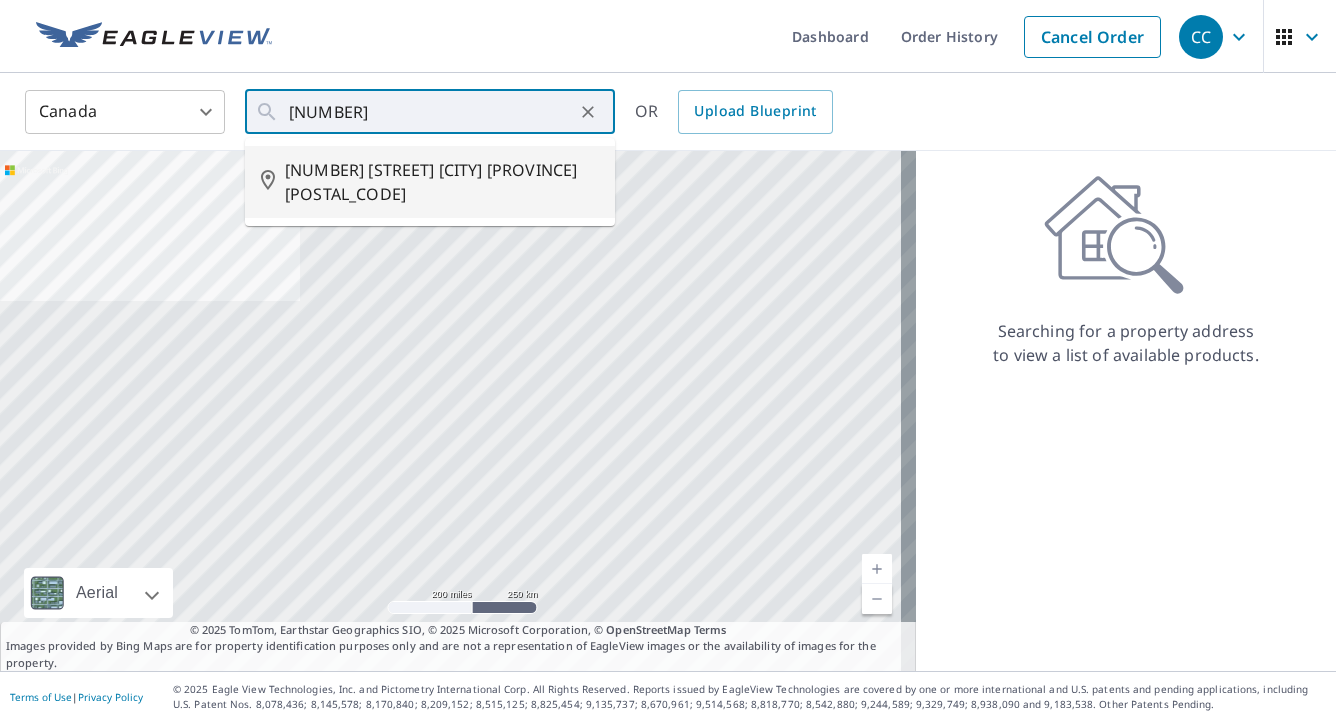 type on "[NUMBER] [STREET] [CITY] [PROVINCE] [POSTAL_CODE]" 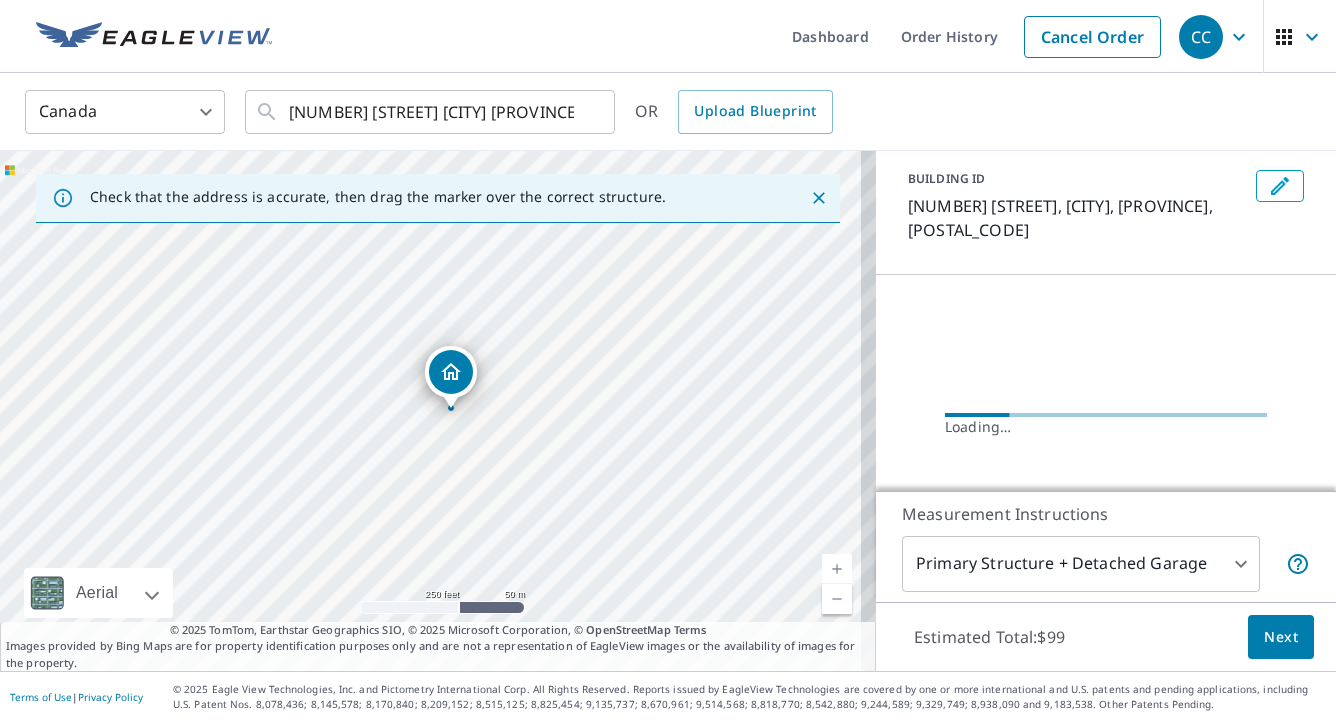 scroll, scrollTop: 190, scrollLeft: 0, axis: vertical 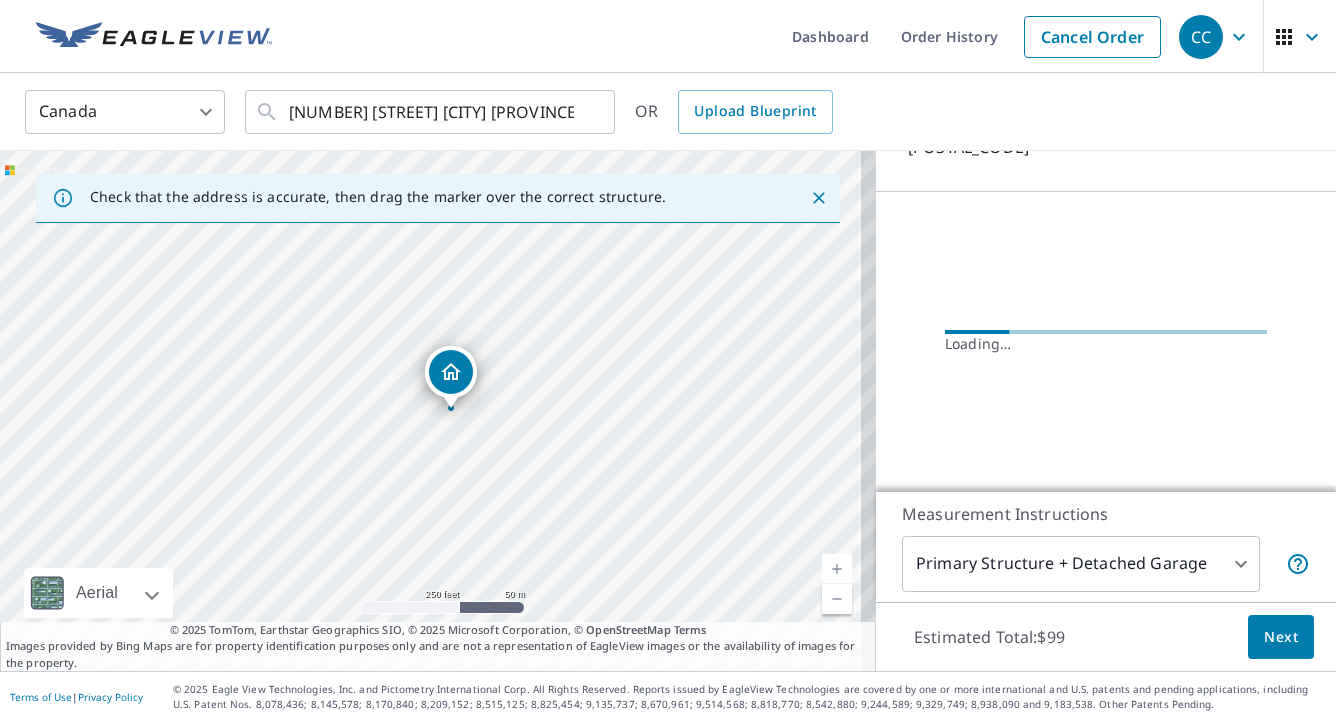 click on "CC CC
Dashboard Order History Cancel Order CC Canada CA ​ [NUMBER] [STREET] [CITY] [PROVINCE] [POSTAL_CODE] ​ OR Upload Blueprint Check that the address is accurate, then drag the marker over the correct structure. [NUMBER] [STREET] [CITY] [PROVINCE] [POSTAL_CODE] Aerial Road A standard road map Aerial A detailed look from above Labels Labels 250 feet 50 m © 2025 TomTom, © 2025 Maxar, © 2025 Microsoft Corporation,  © OpenStreetMap Terms © 2025 TomTom, Earthstar Geographics SIO, © 2025 Microsoft Corporation, ©   OpenStreetMap   Terms Images provided by Bing Maps are for property identification purposes only and are not a representation of EagleView images or the availability of images for the property. PROPERTY TYPE Residential Commercial Multi-Family This is a complex BUILDING ID [NUMBER] [STREET], [CITY], [PROVINCE], [POSTAL_CODE] Loading… Measurement Instructions Primary Structure + Detached Garage 1 ​ Estimated Total:  $99 Next Terms of Use  |  Privacy Policy" at bounding box center [668, 361] 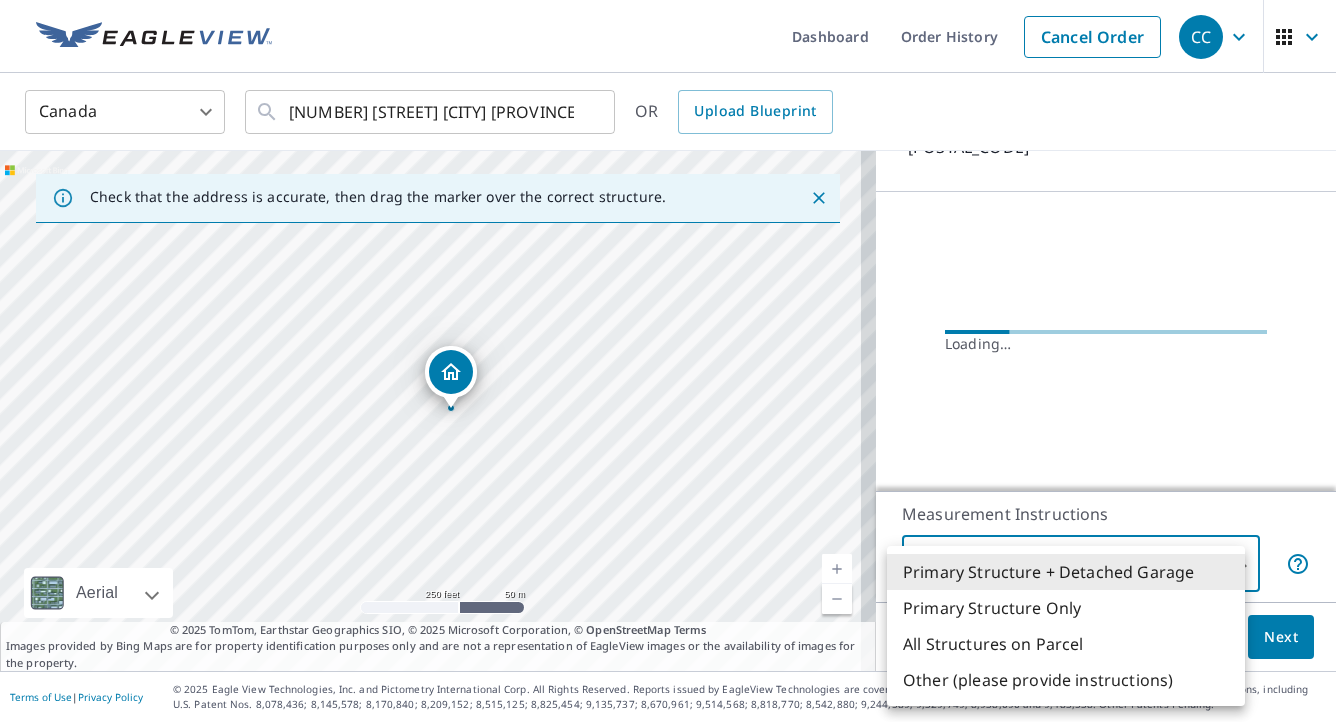 drag, startPoint x: 999, startPoint y: 649, endPoint x: 1013, endPoint y: 642, distance: 15.652476 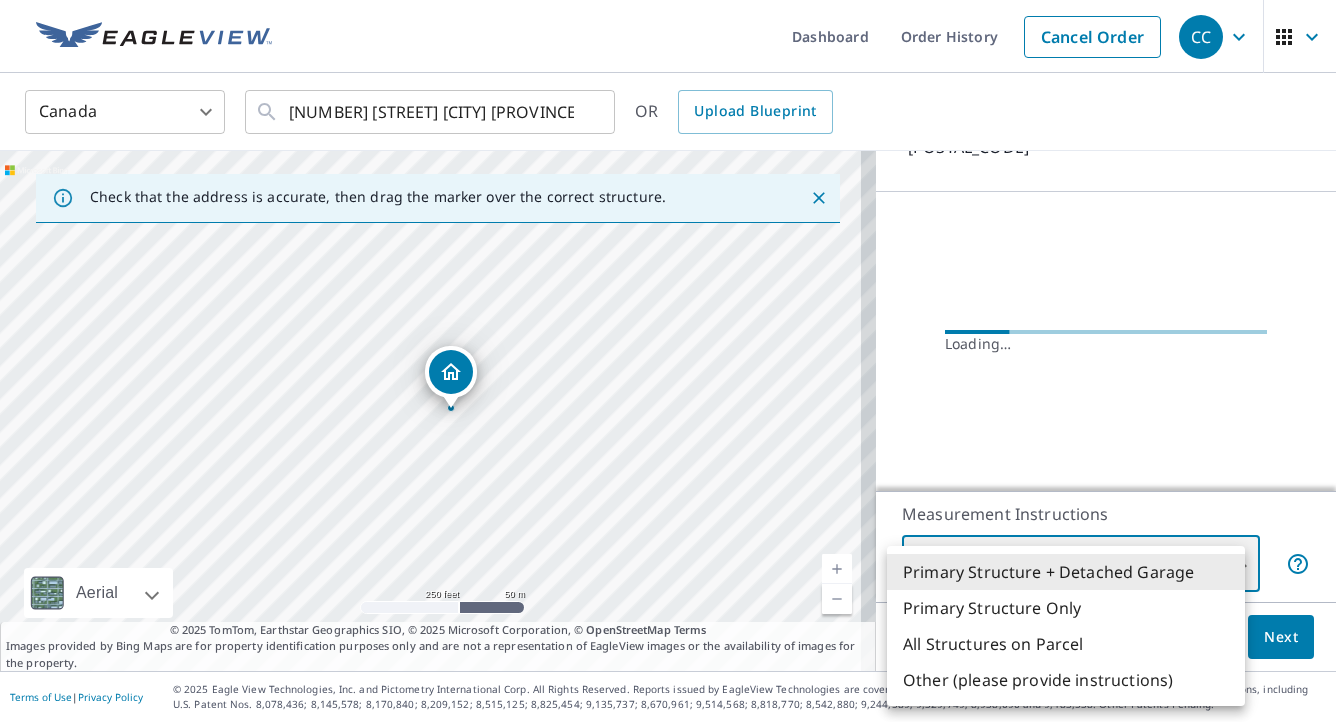 type on "3" 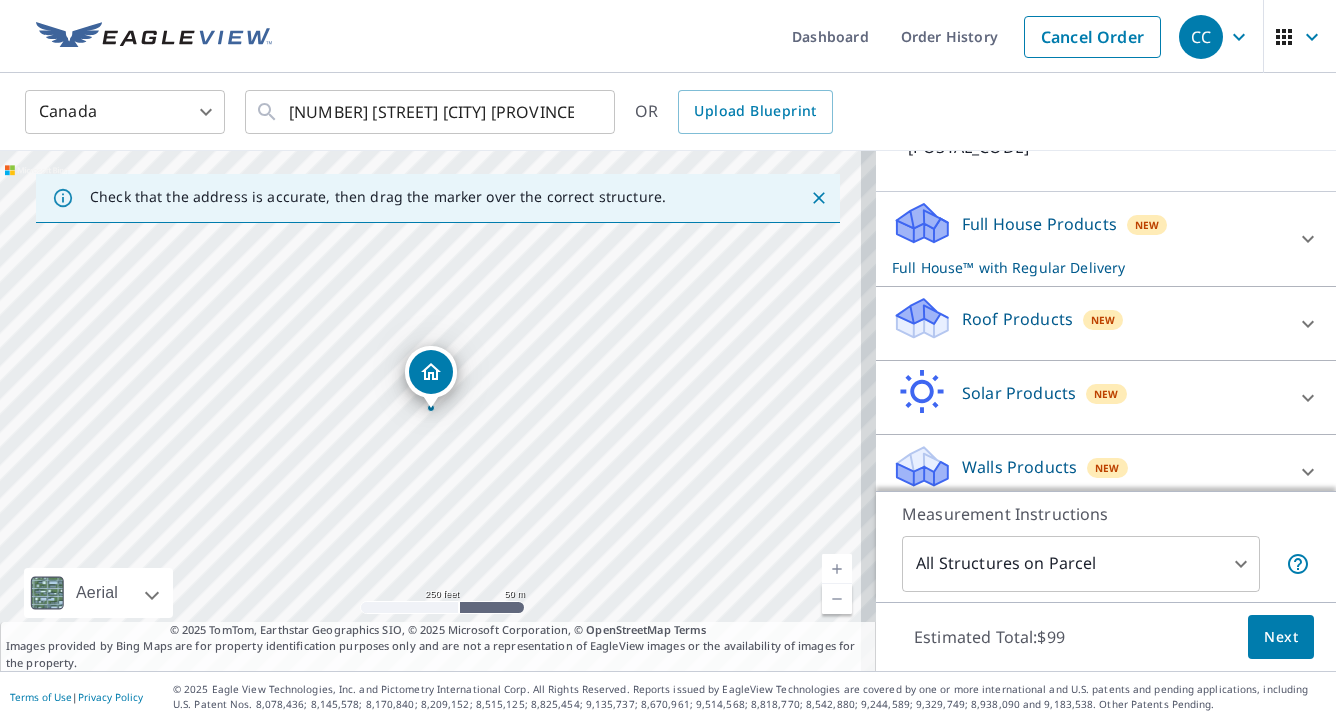 drag, startPoint x: 1035, startPoint y: 336, endPoint x: 985, endPoint y: 364, distance: 57.306194 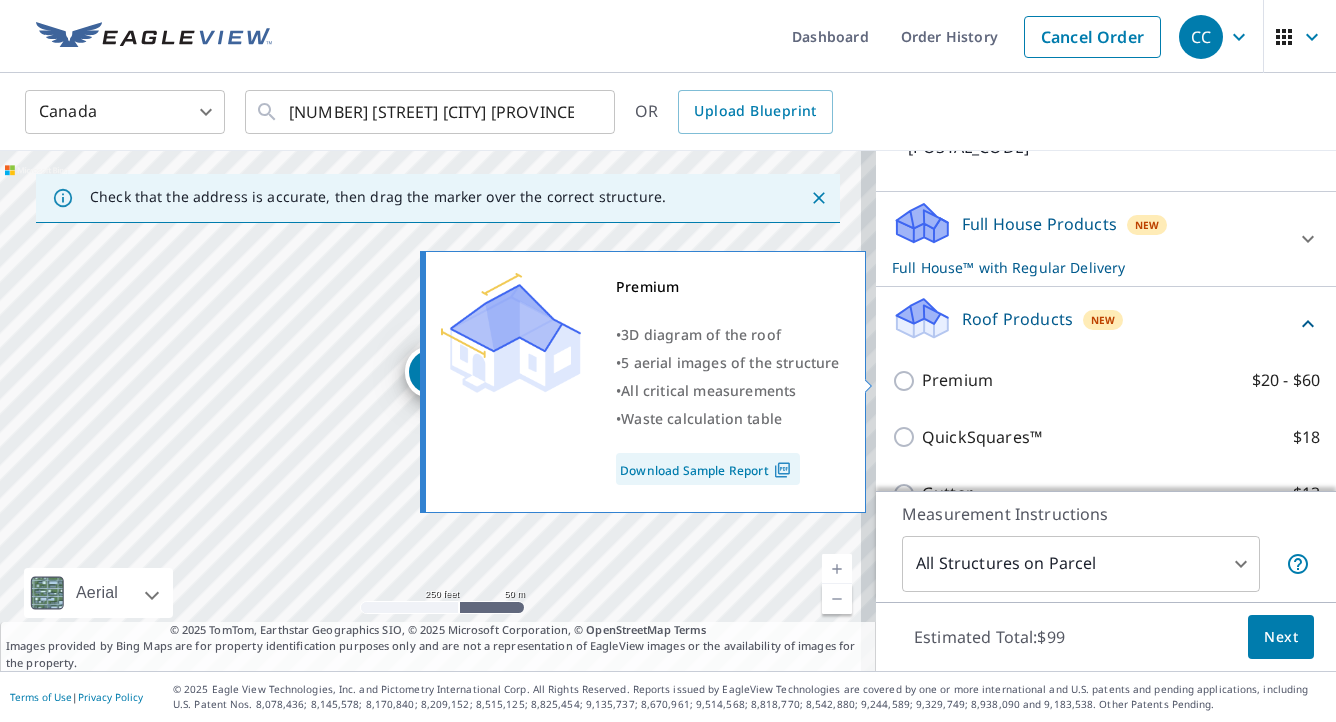 click on "Premium" at bounding box center [957, 380] 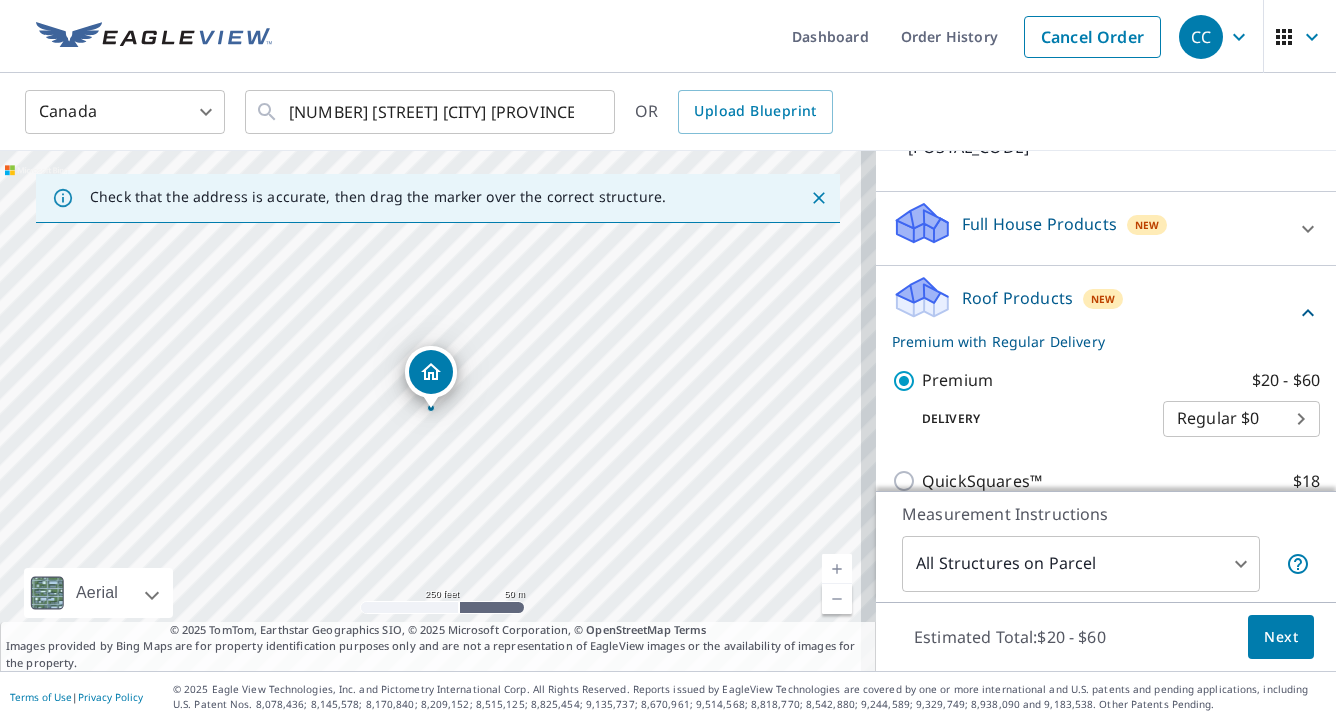 click on "Next" at bounding box center (1281, 637) 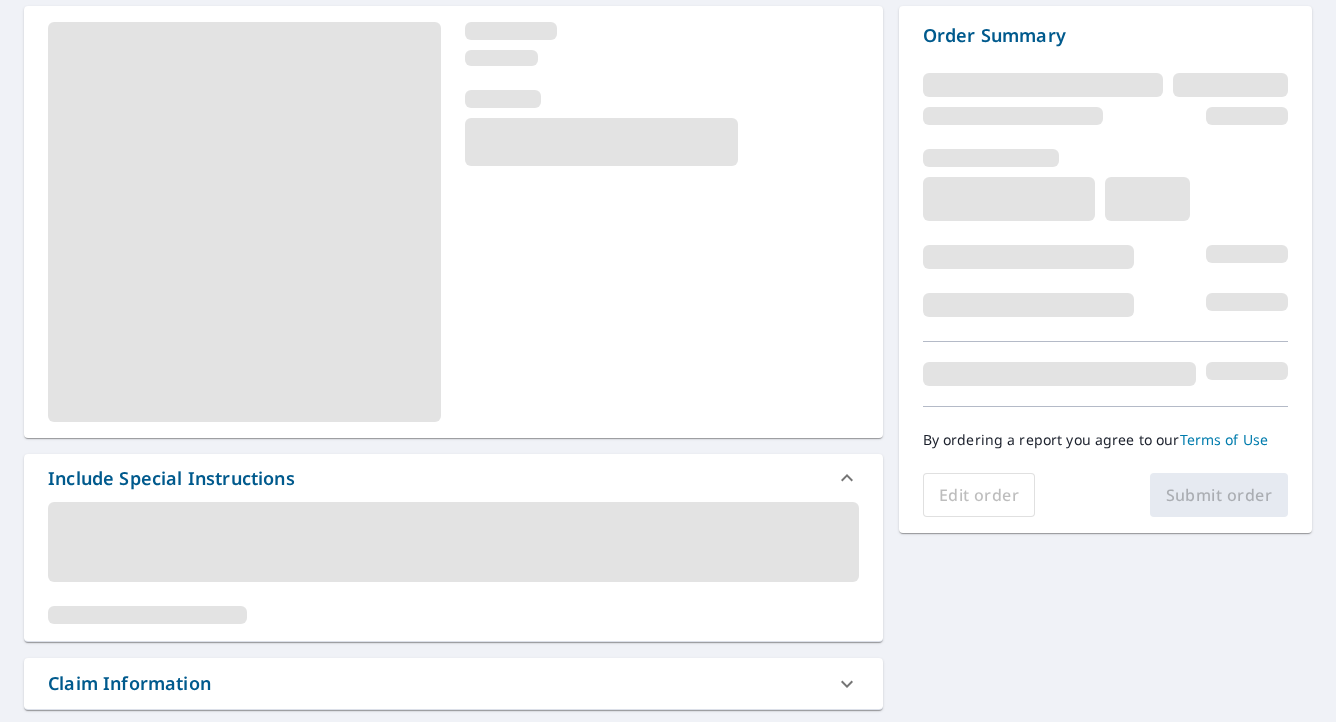 scroll, scrollTop: 400, scrollLeft: 0, axis: vertical 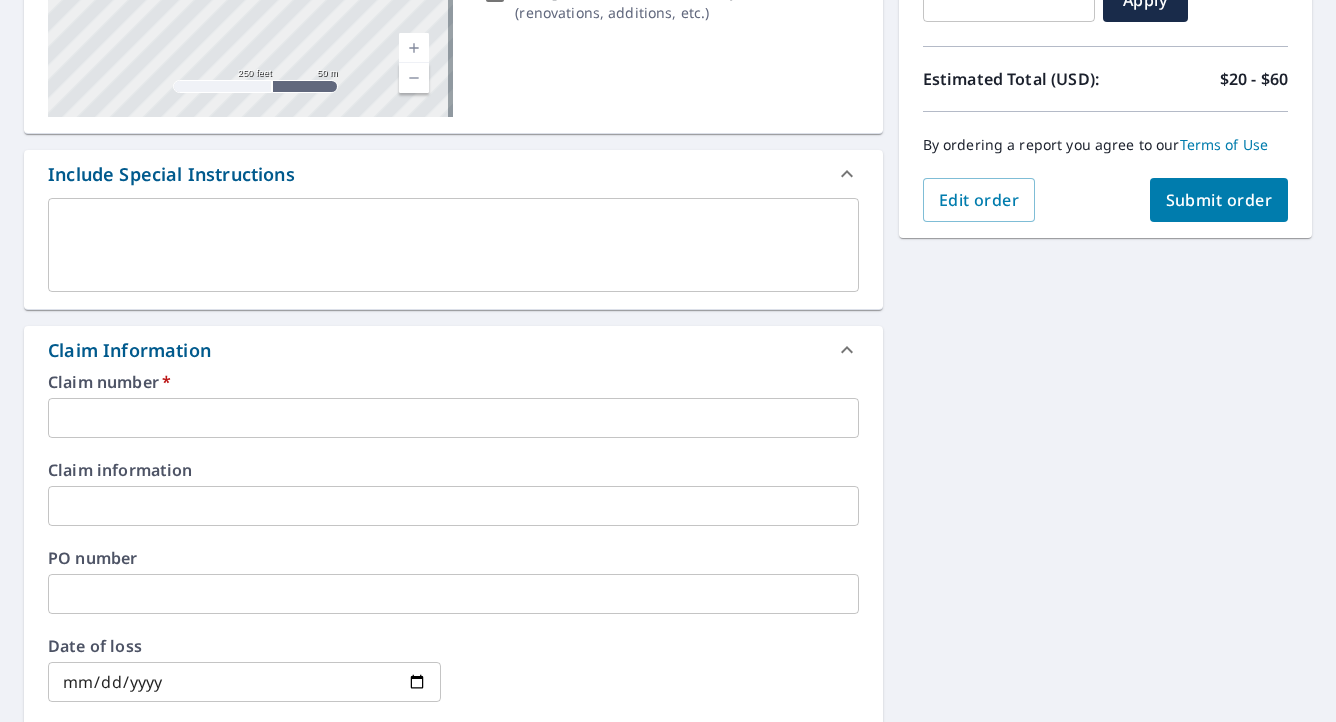click at bounding box center [453, 418] 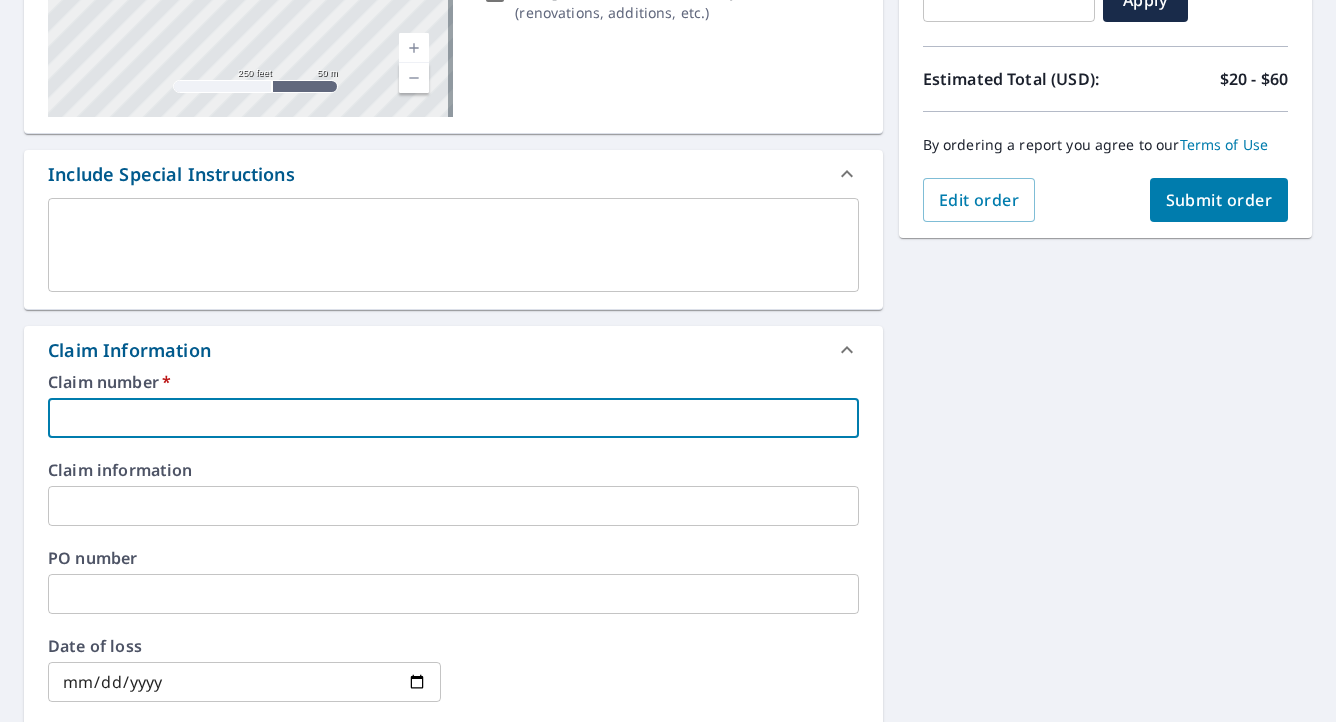 type on "M" 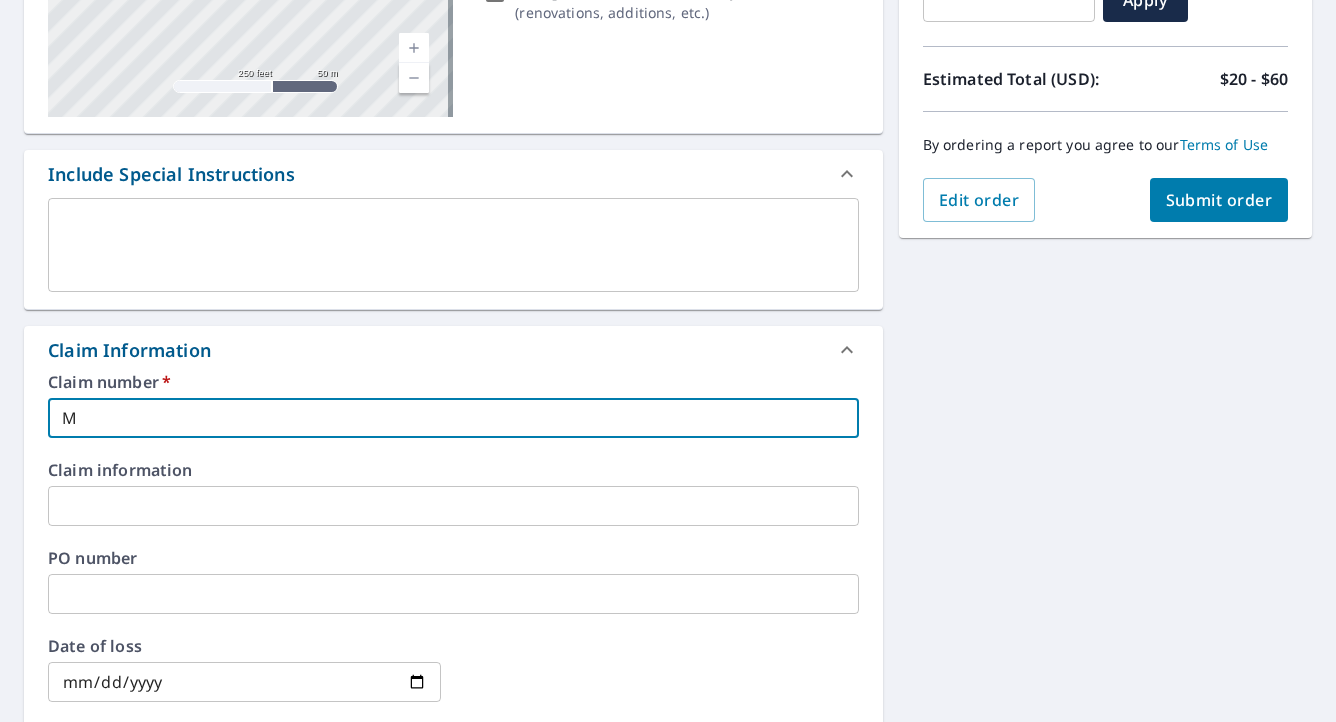 type on "MA" 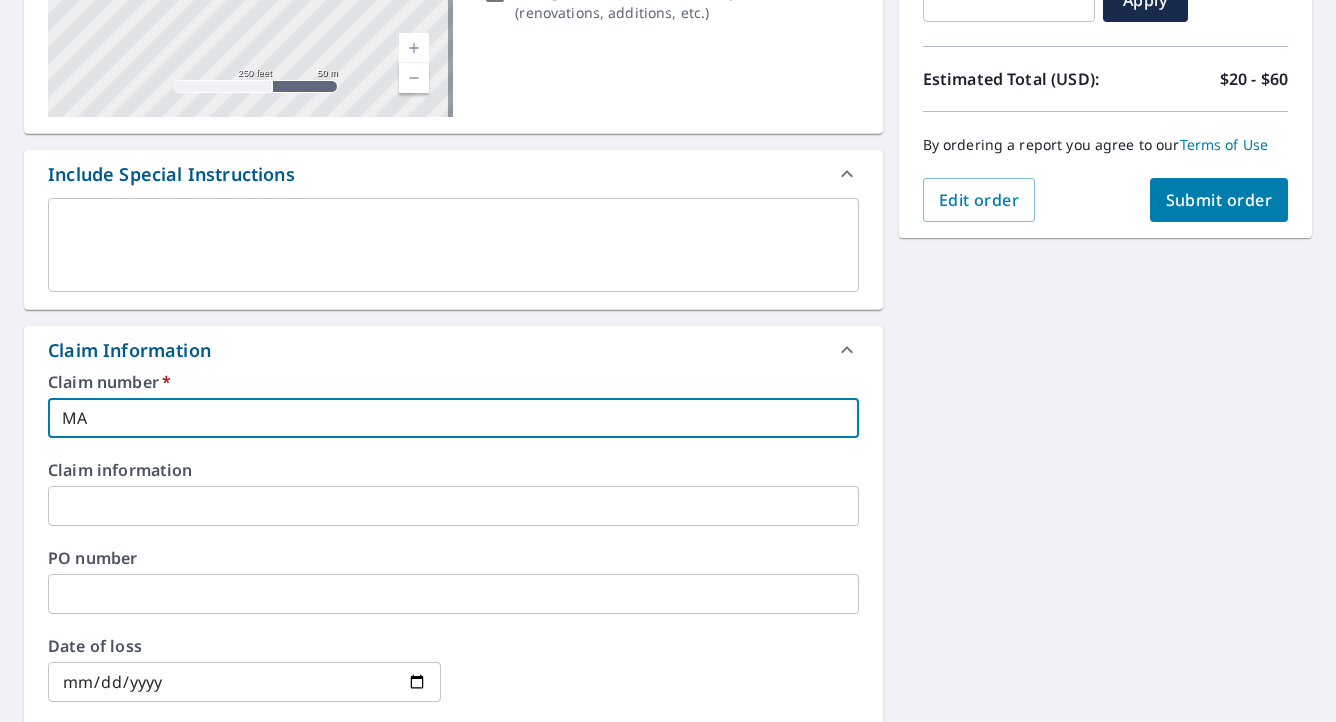 type on "MAG" 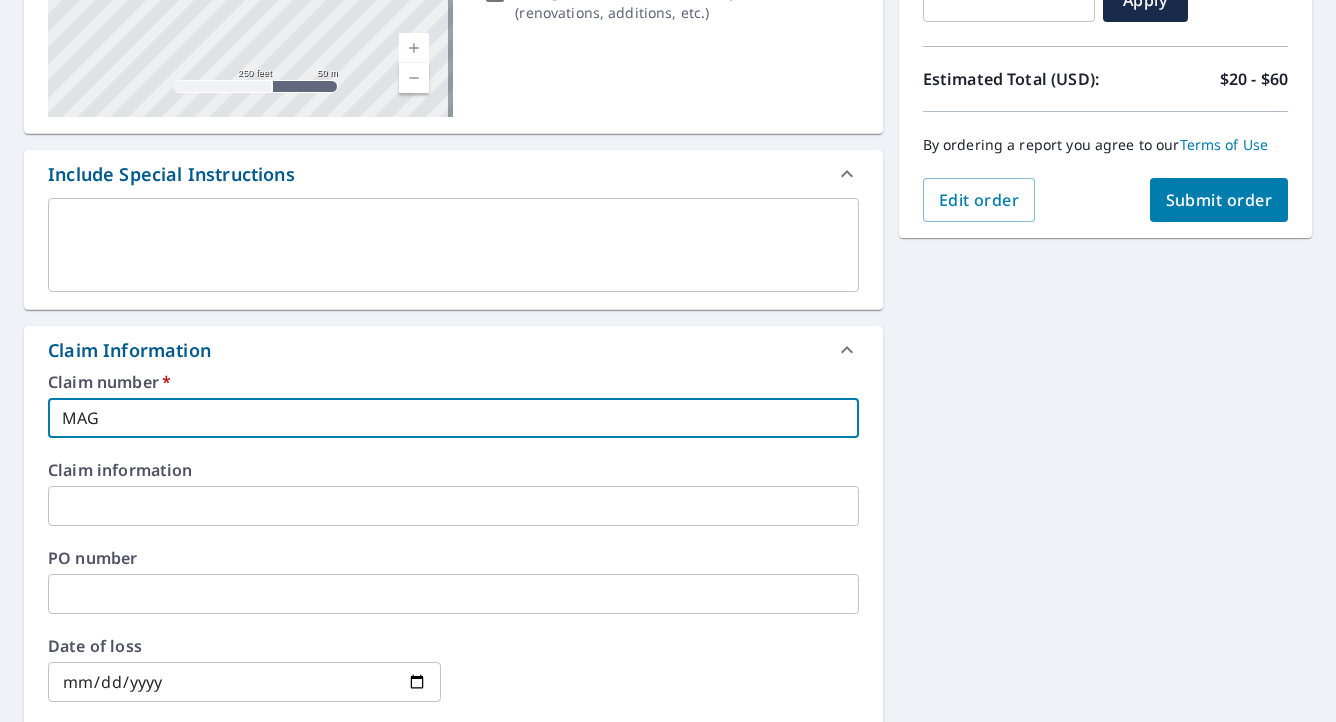 type on "MAG" 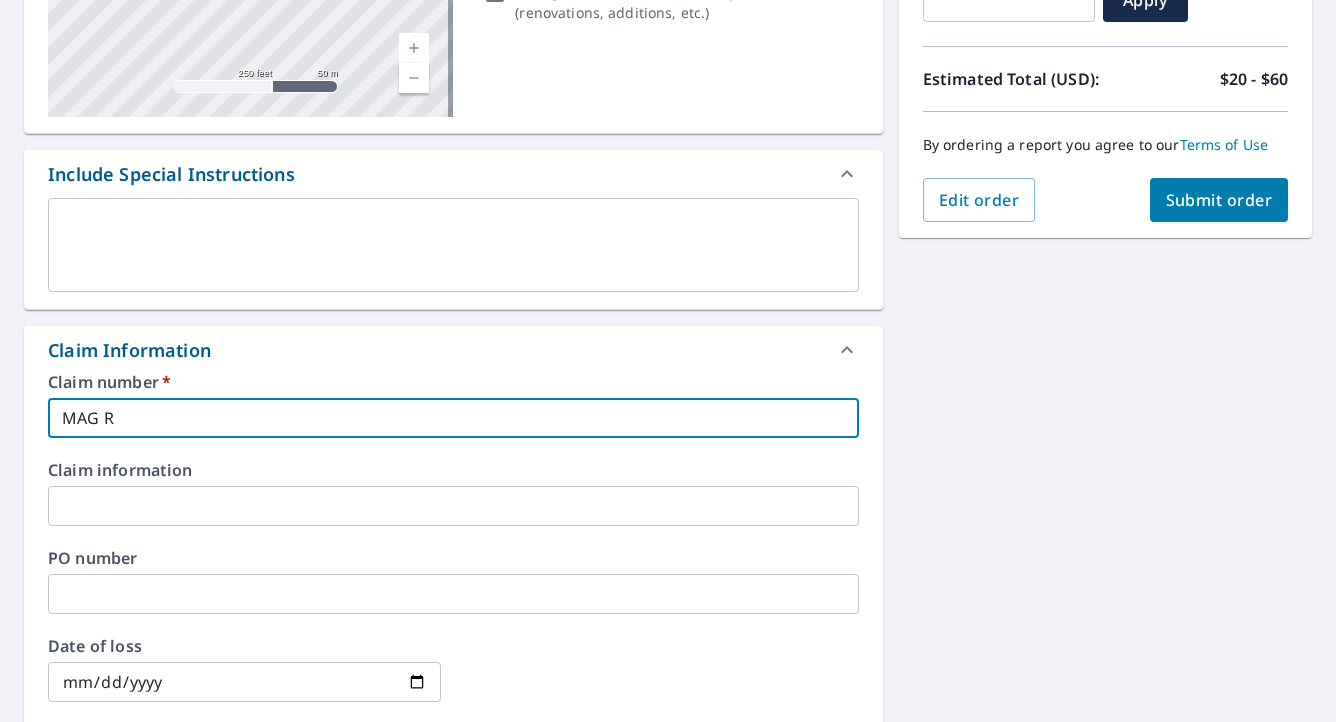 type on "MAG Ro" 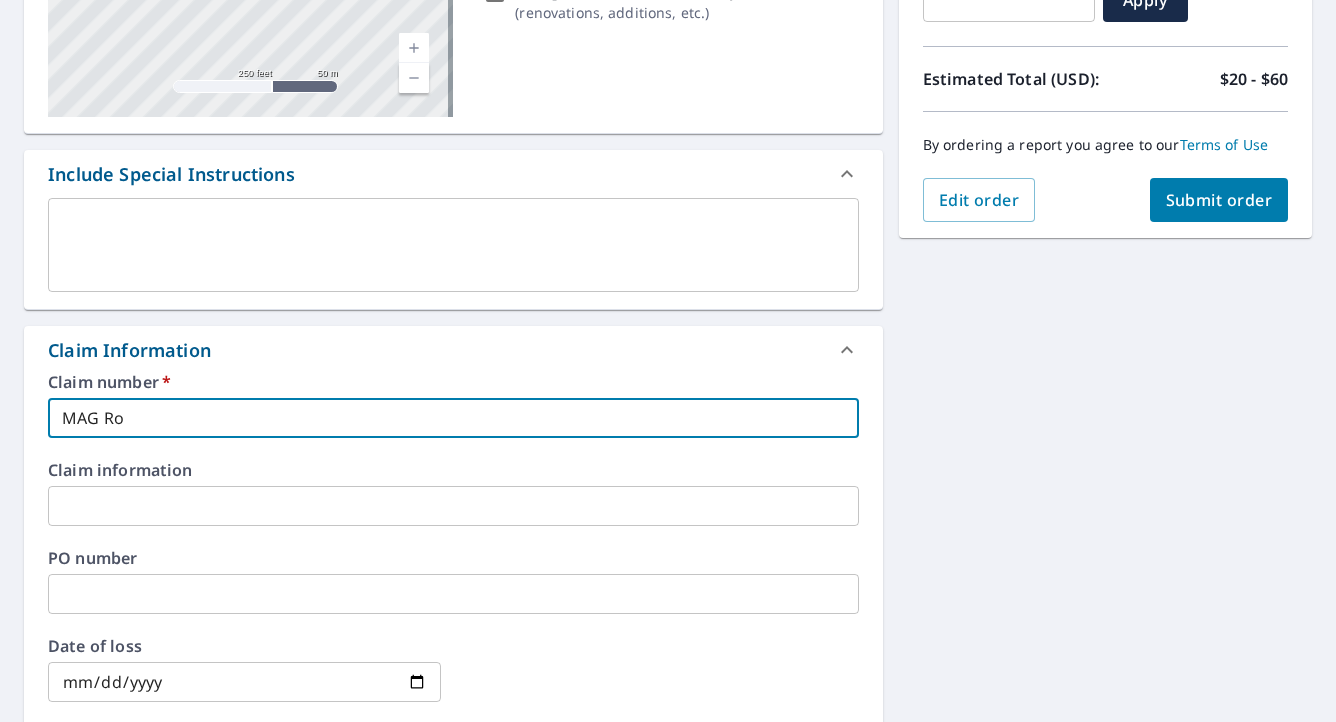type on "MAG Roo" 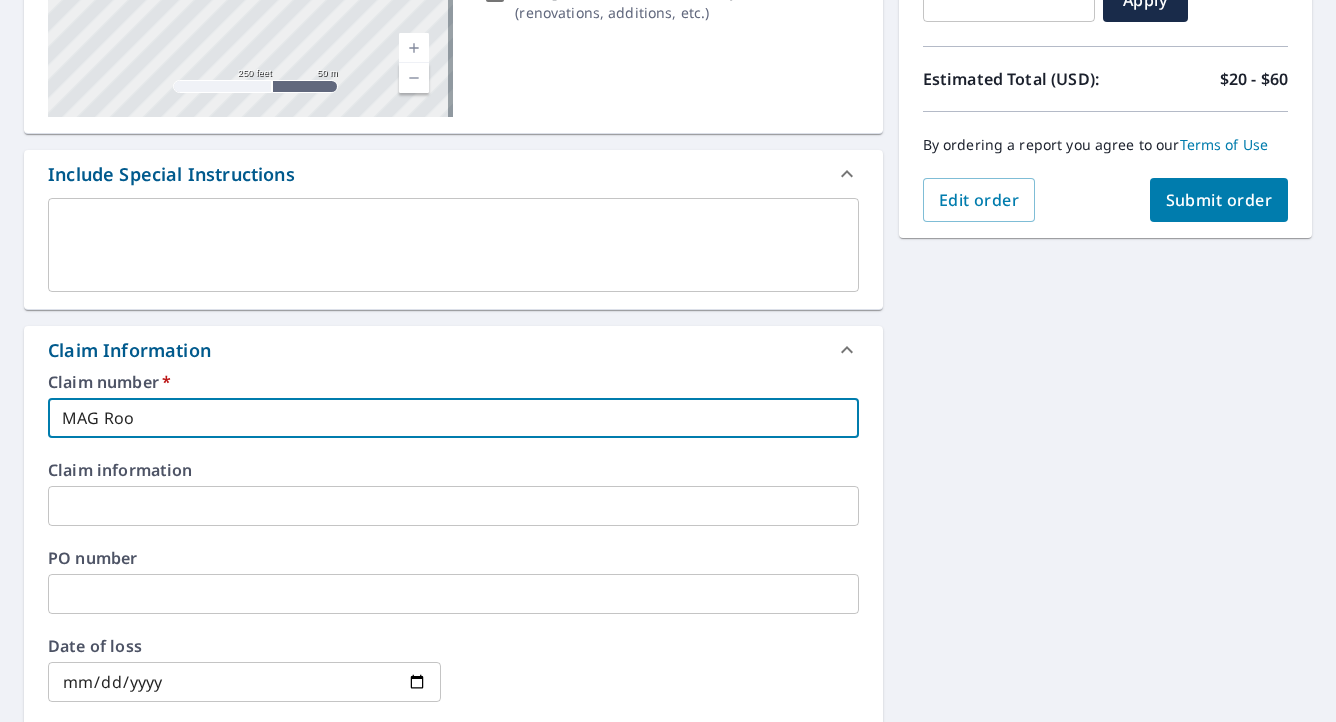type on "MAG Roof" 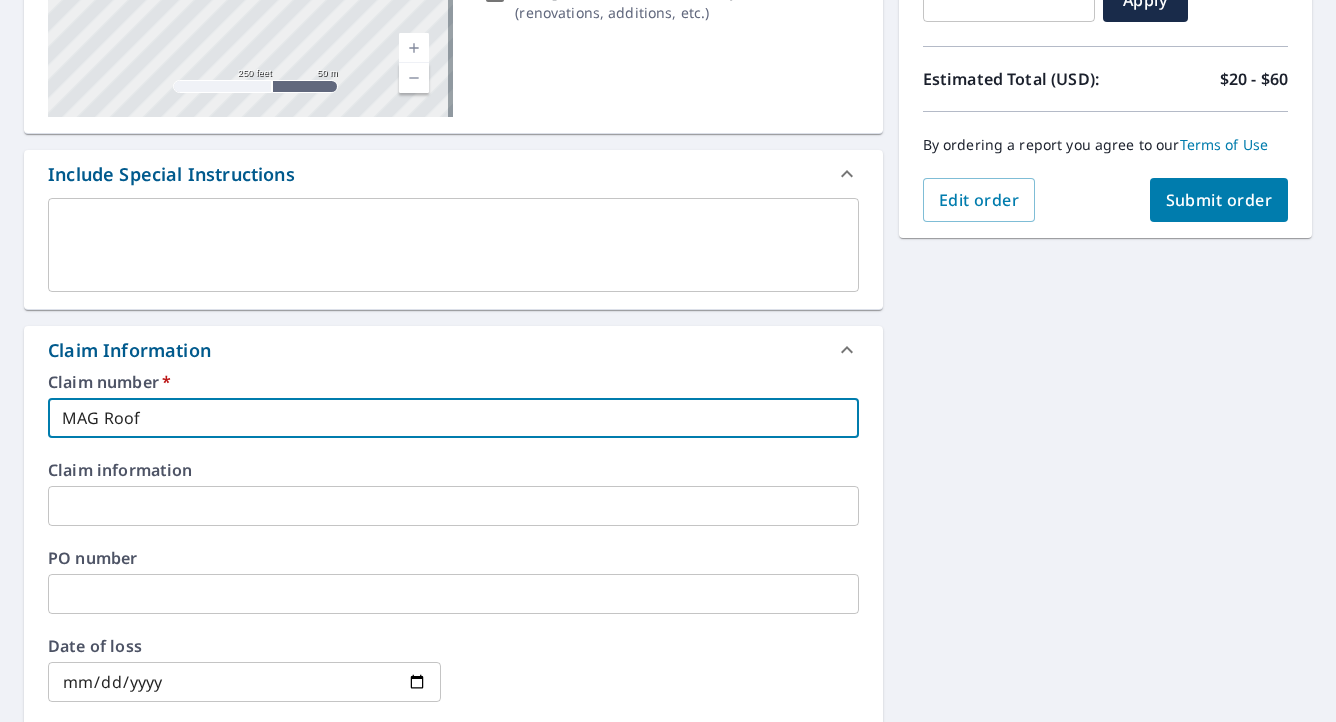 type on "MAG Roofi" 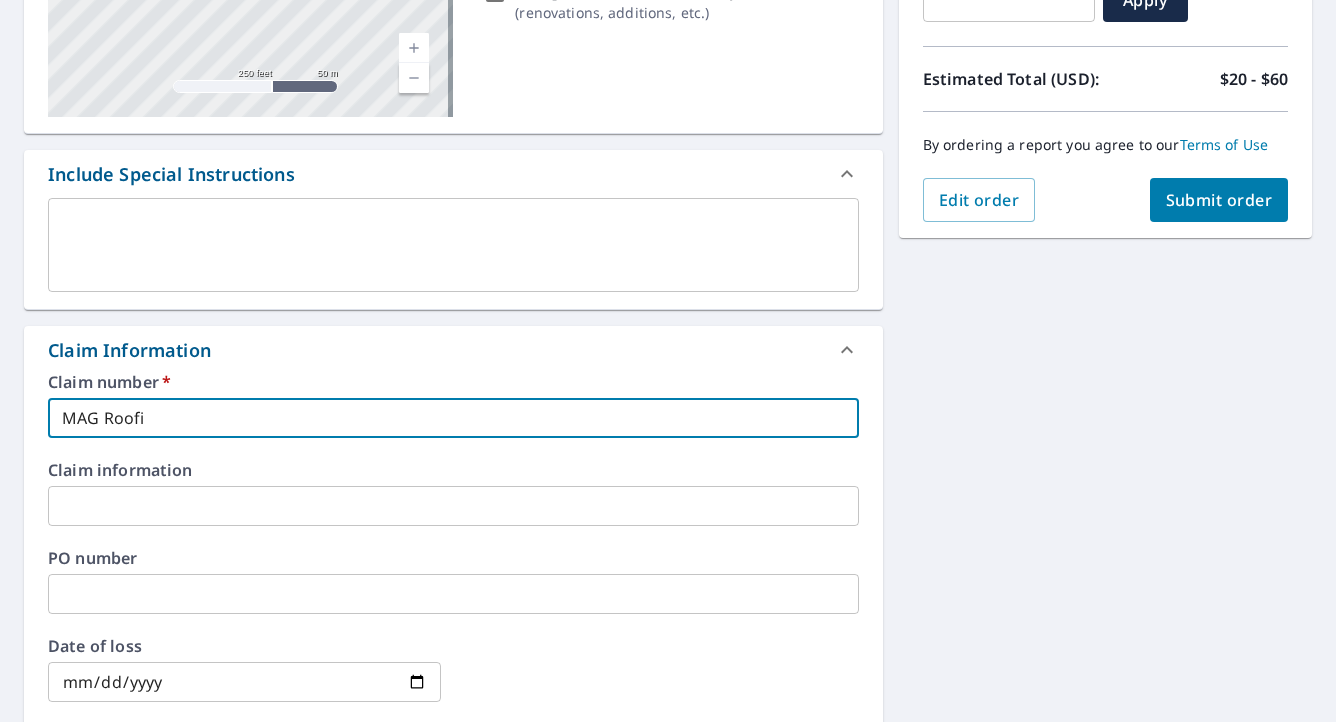 type on "MAG Roofin" 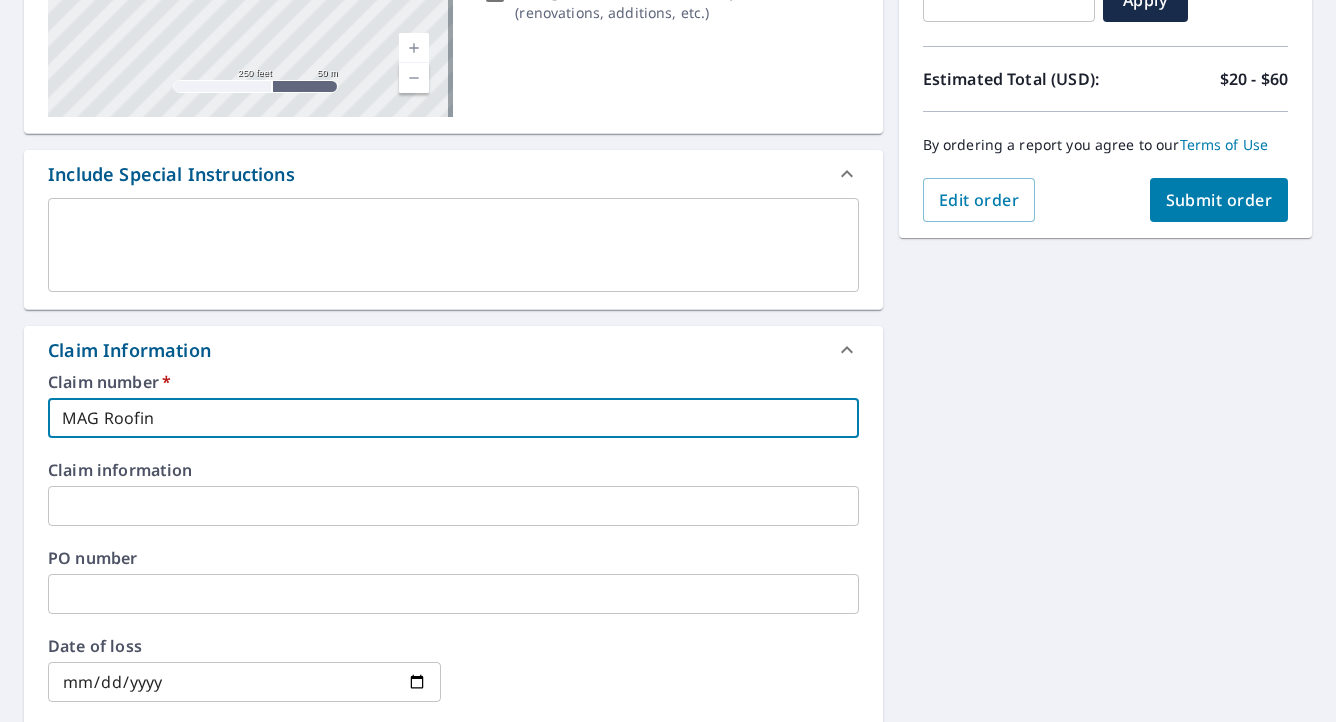 checkbox on "true" 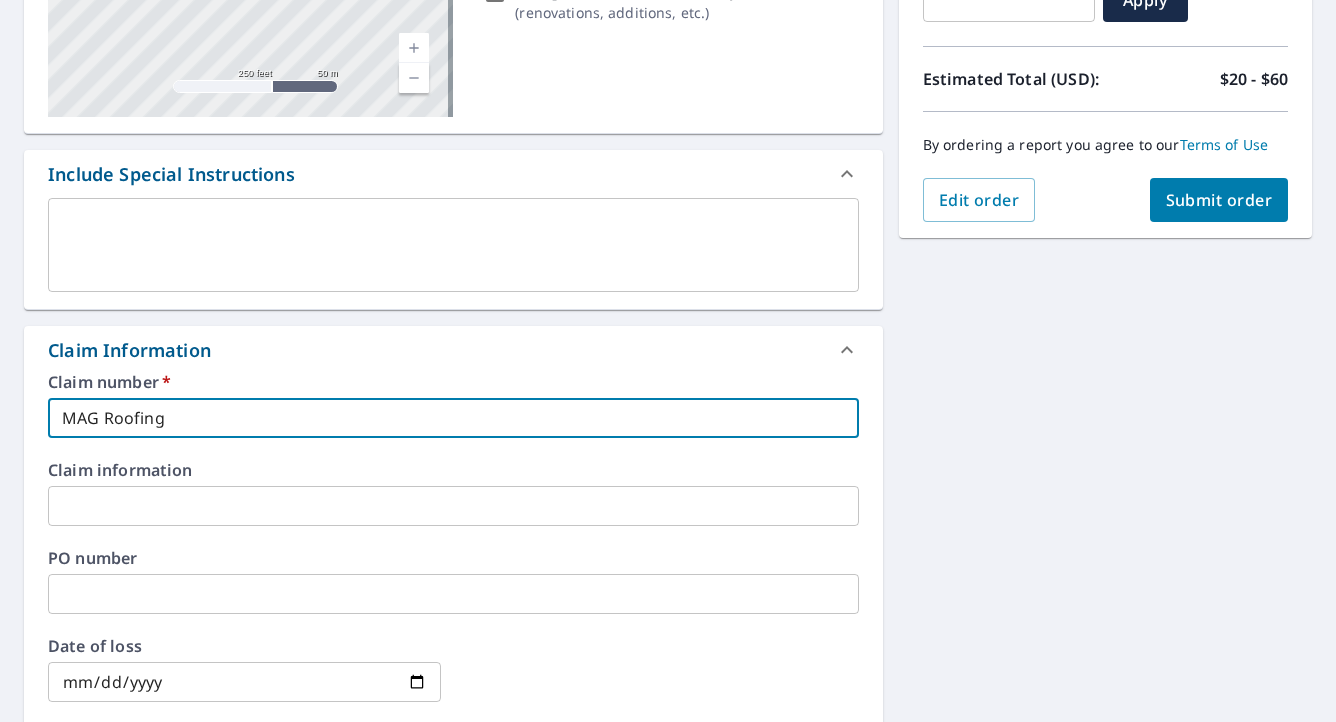 checkbox on "true" 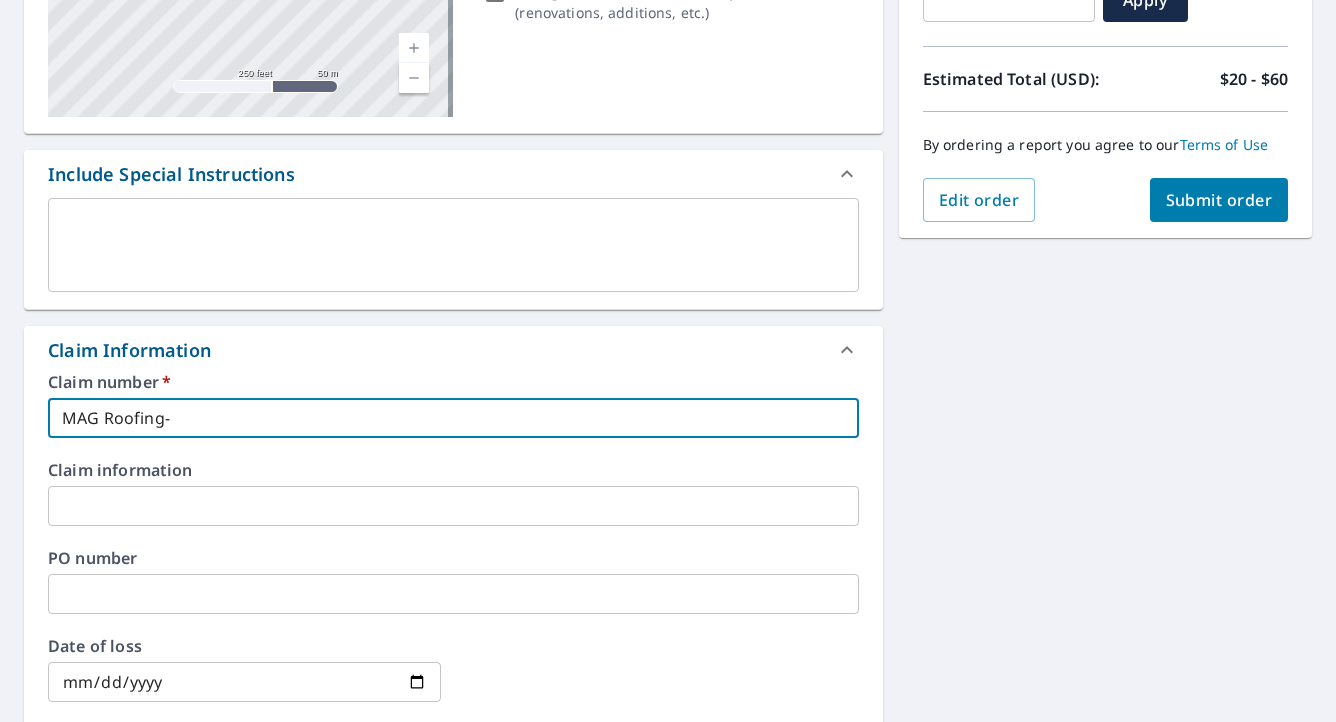 type on "MAG Roofing-" 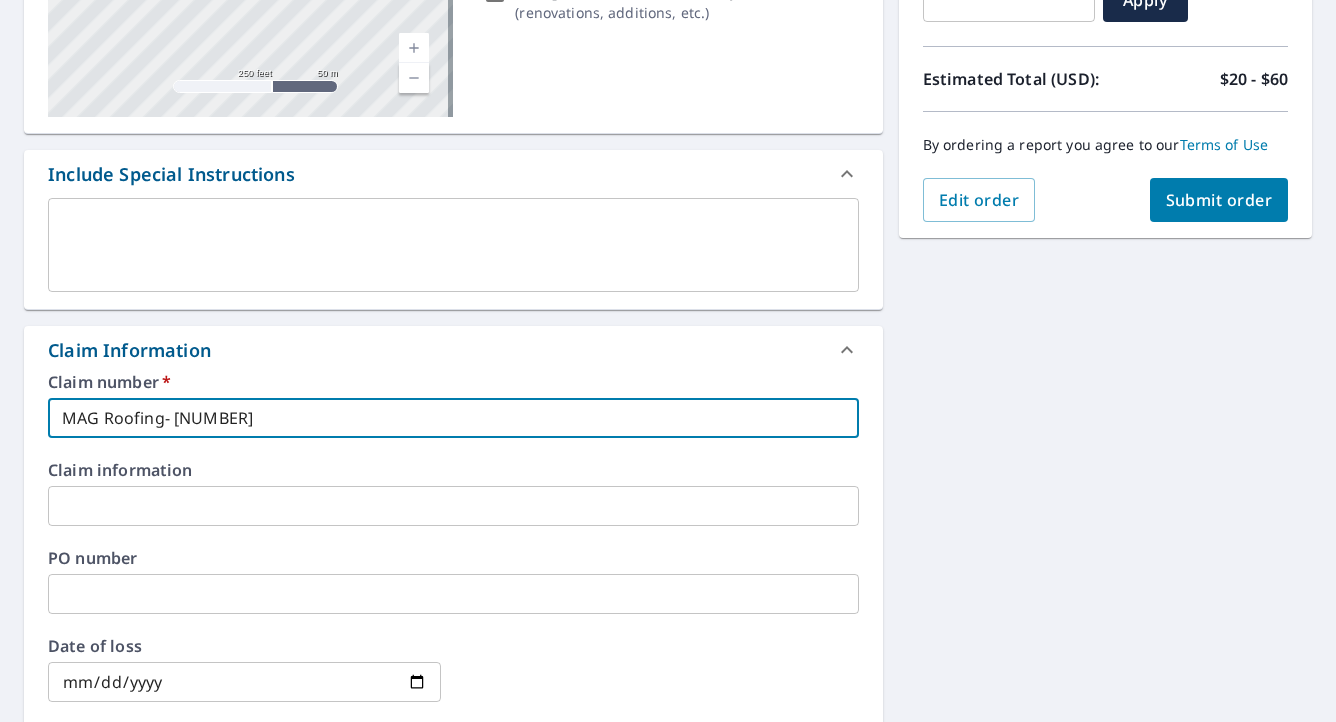type on "MAG Roofing- [NUMBER]" 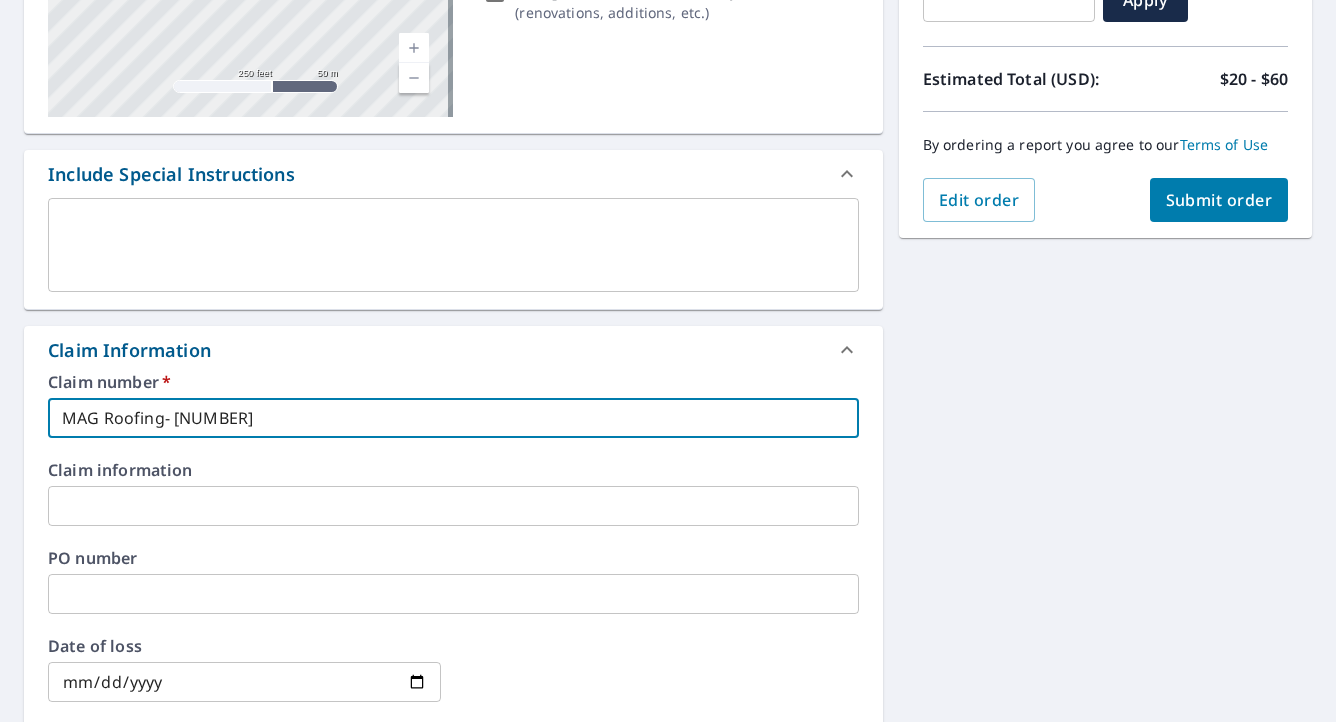 type on "MAG Roofing- [NUMBER]" 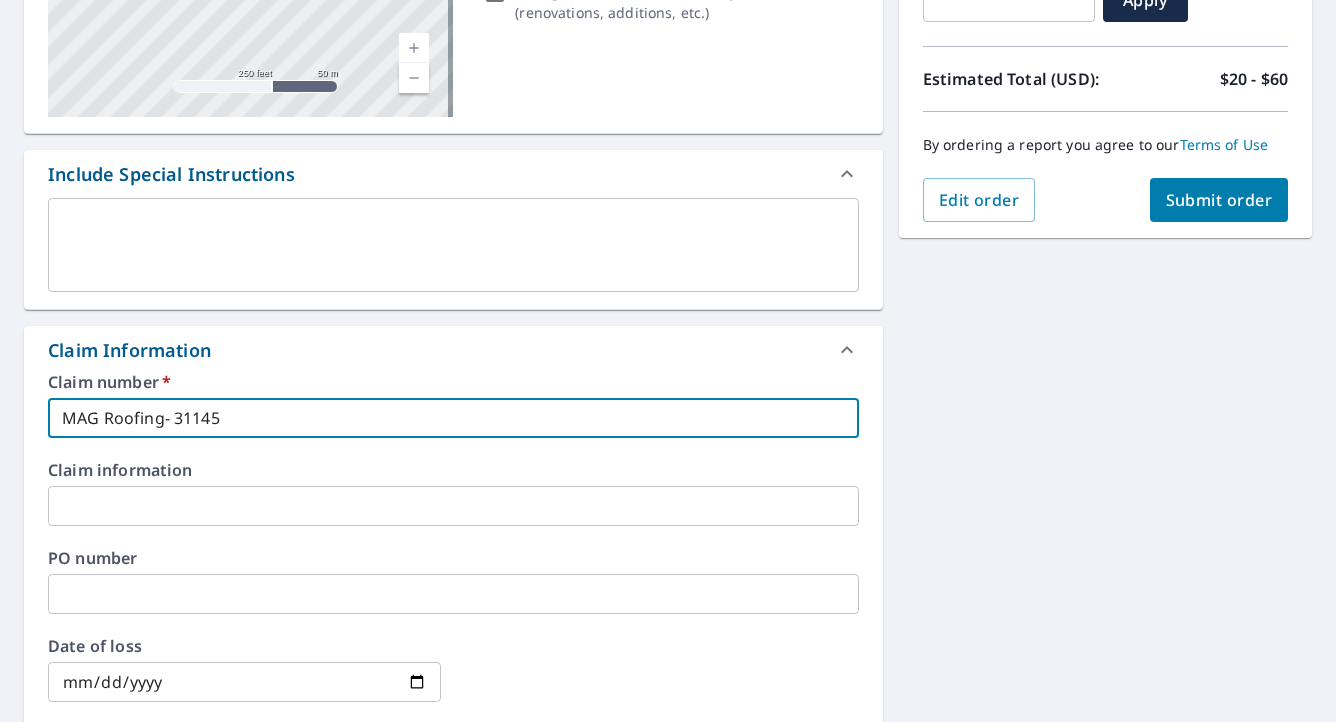 checkbox on "true" 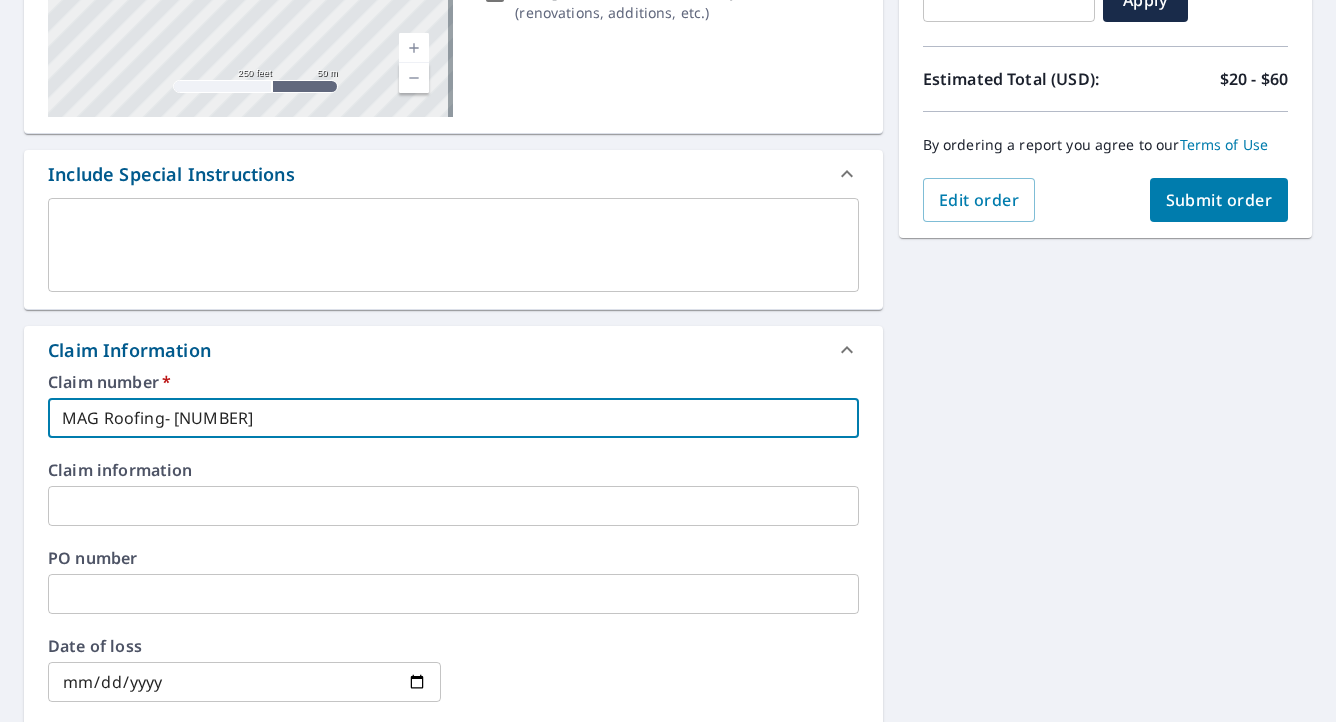 type on "MAG Roofing- [NUMBER]" 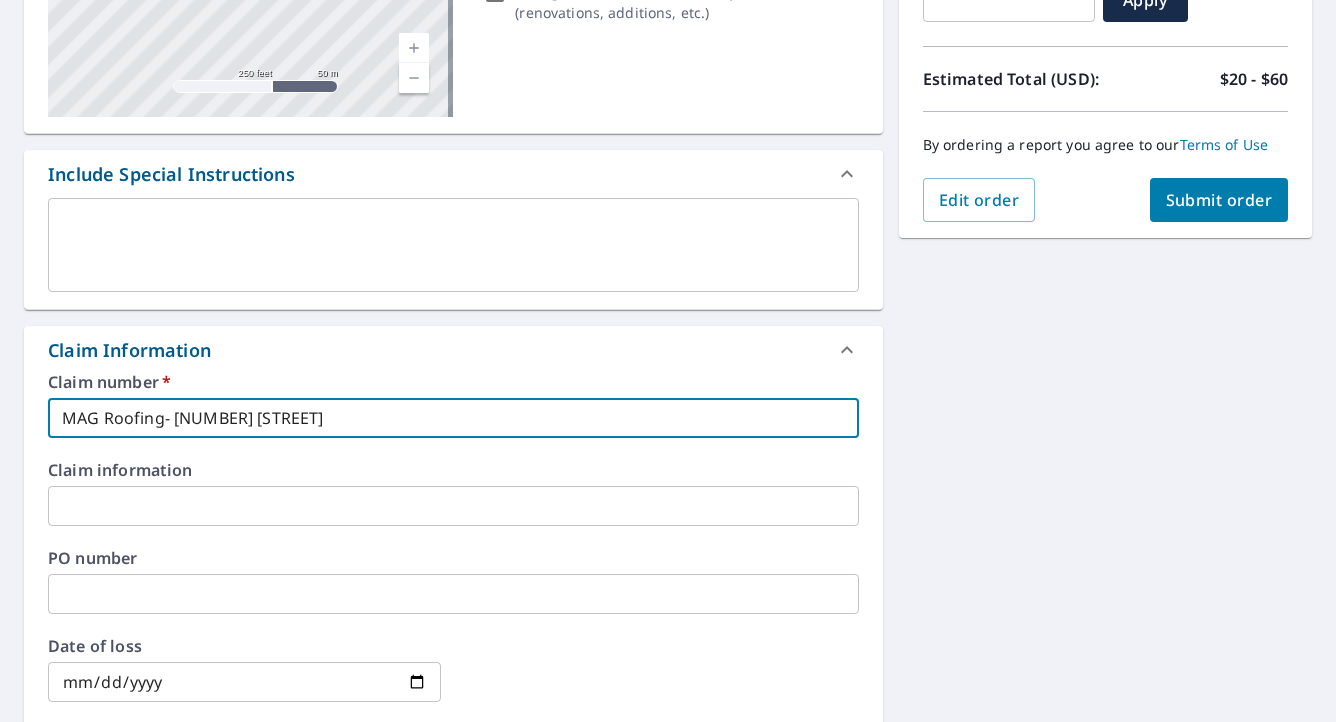 type on "MAG Roofing- [NUMBER] [STREET]" 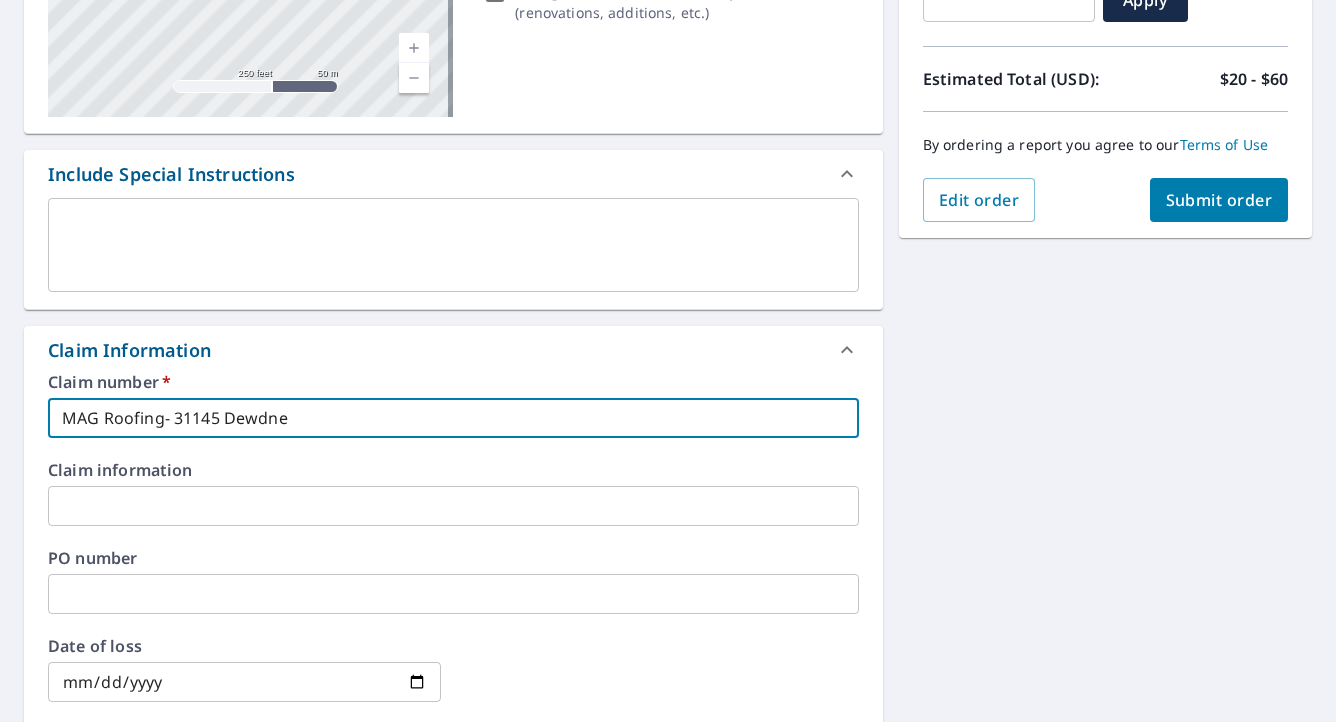 type on "MAG Roofing- [NUMBER] [STREET]" 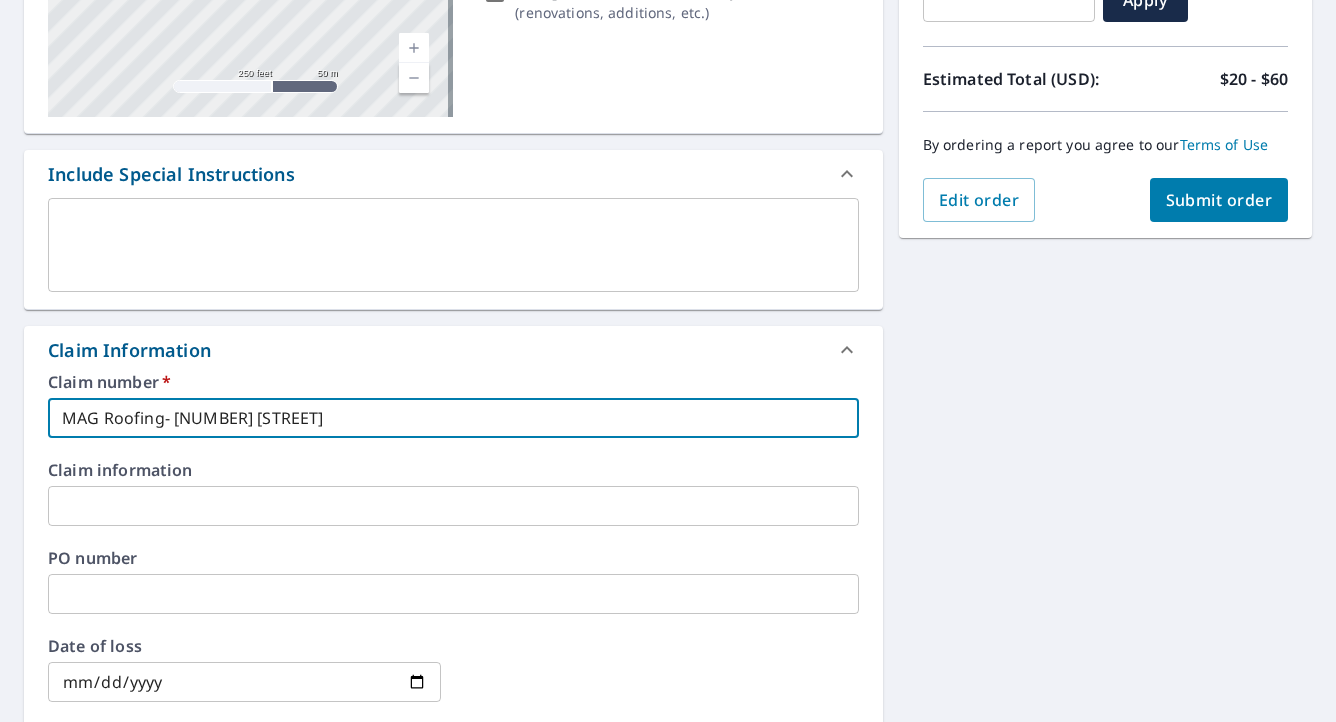 type on "MAG Roofing- [NUMBER] [STREET]" 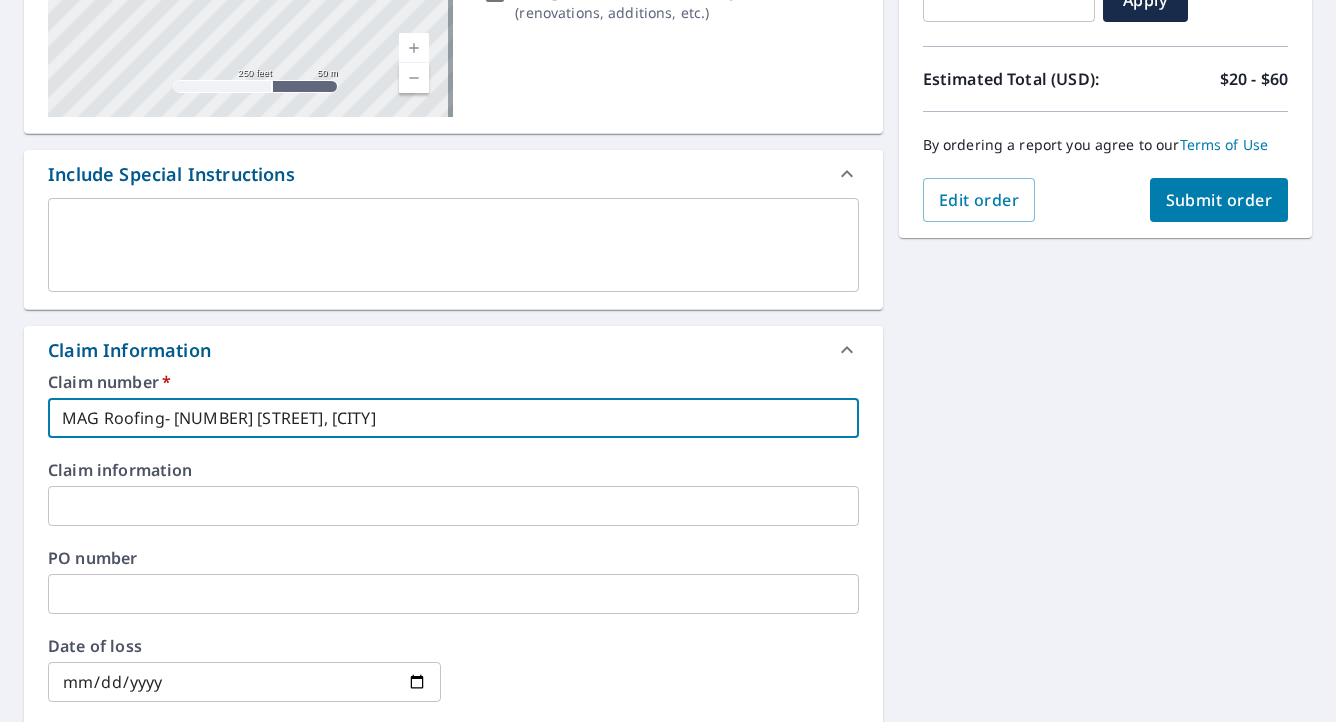 type on "MAG Roofing- [NUMBER] [STREET], [CITY]" 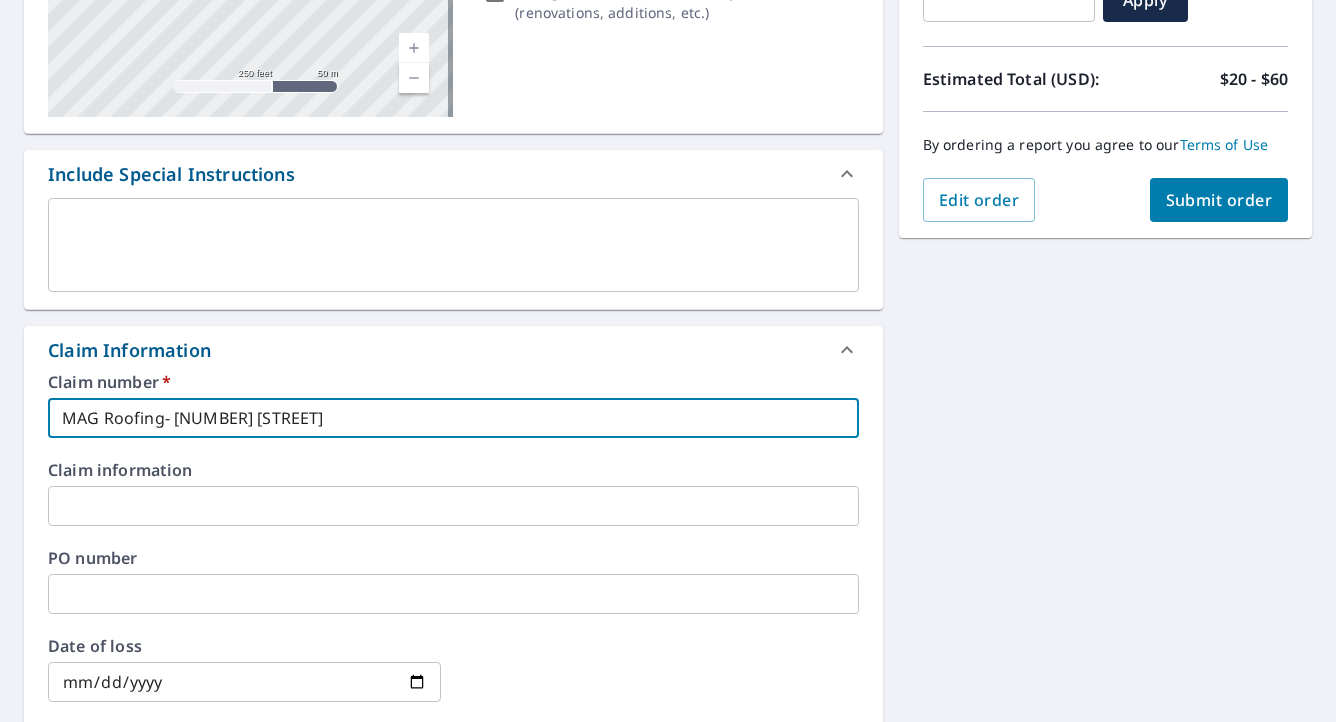 type on "MAG Roofing- [NUMBER] [STREET]" 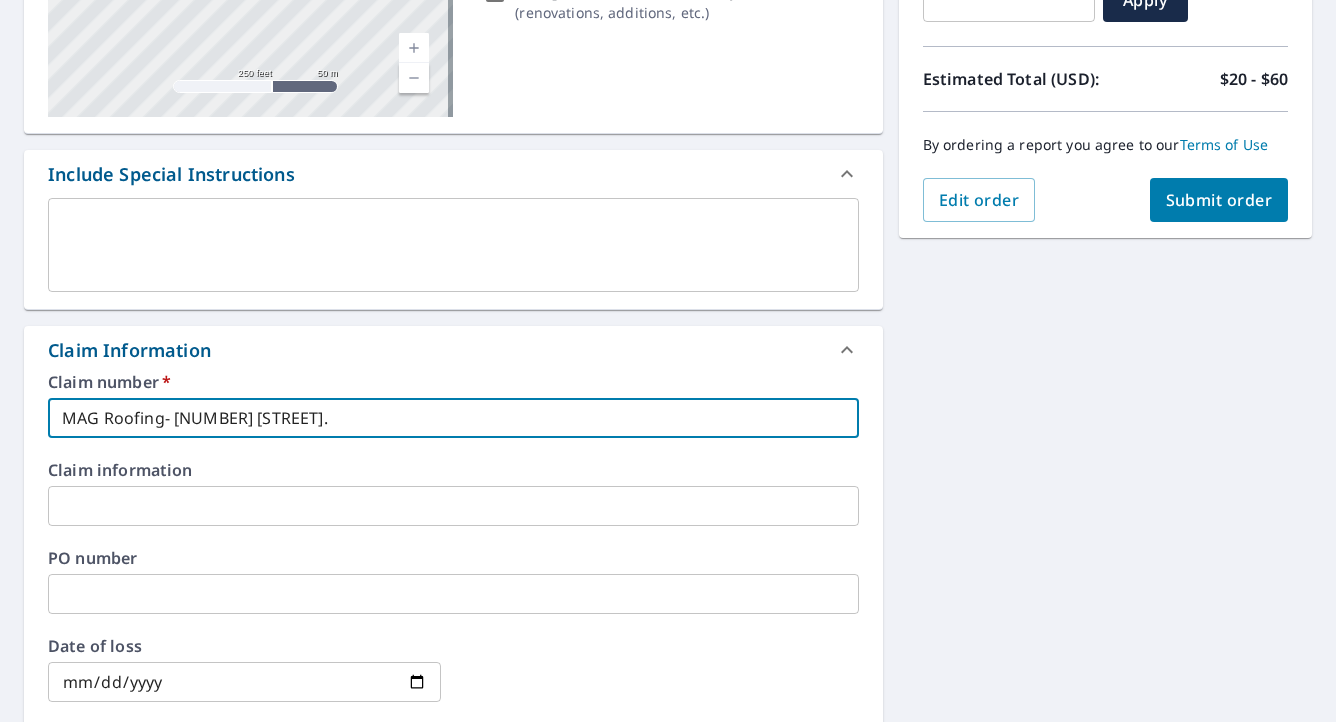 type on "MAG Roofing- [NUMBER] [STREET]." 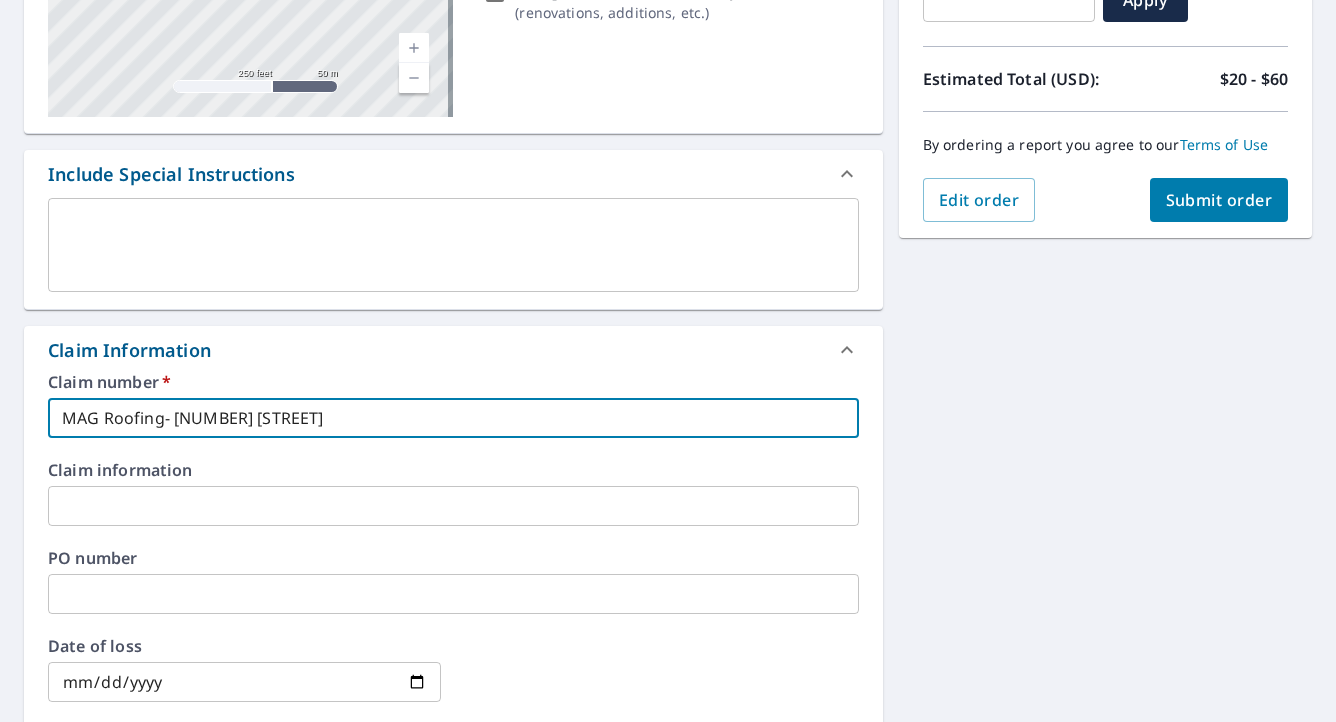 type on "MAG Roofing- [NUMBER] [STREET]," 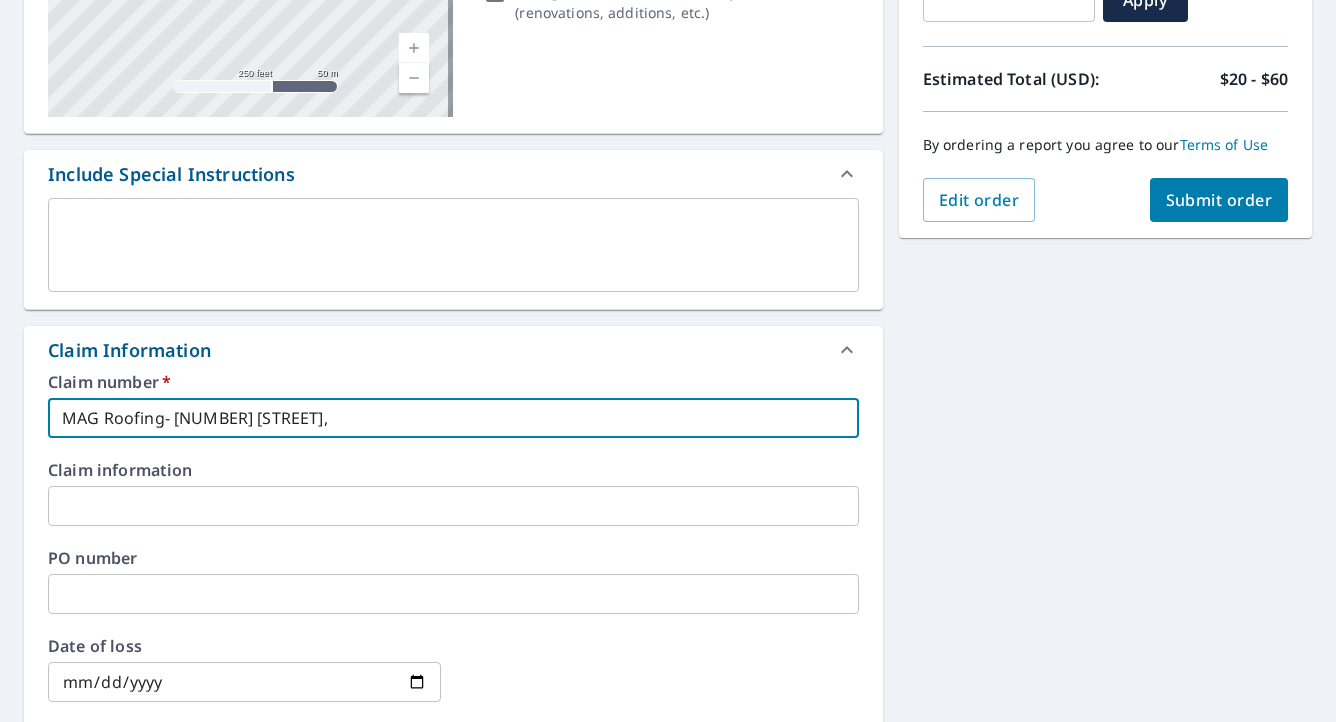 type on "MAG Roofing- [NUMBER] [STREET]," 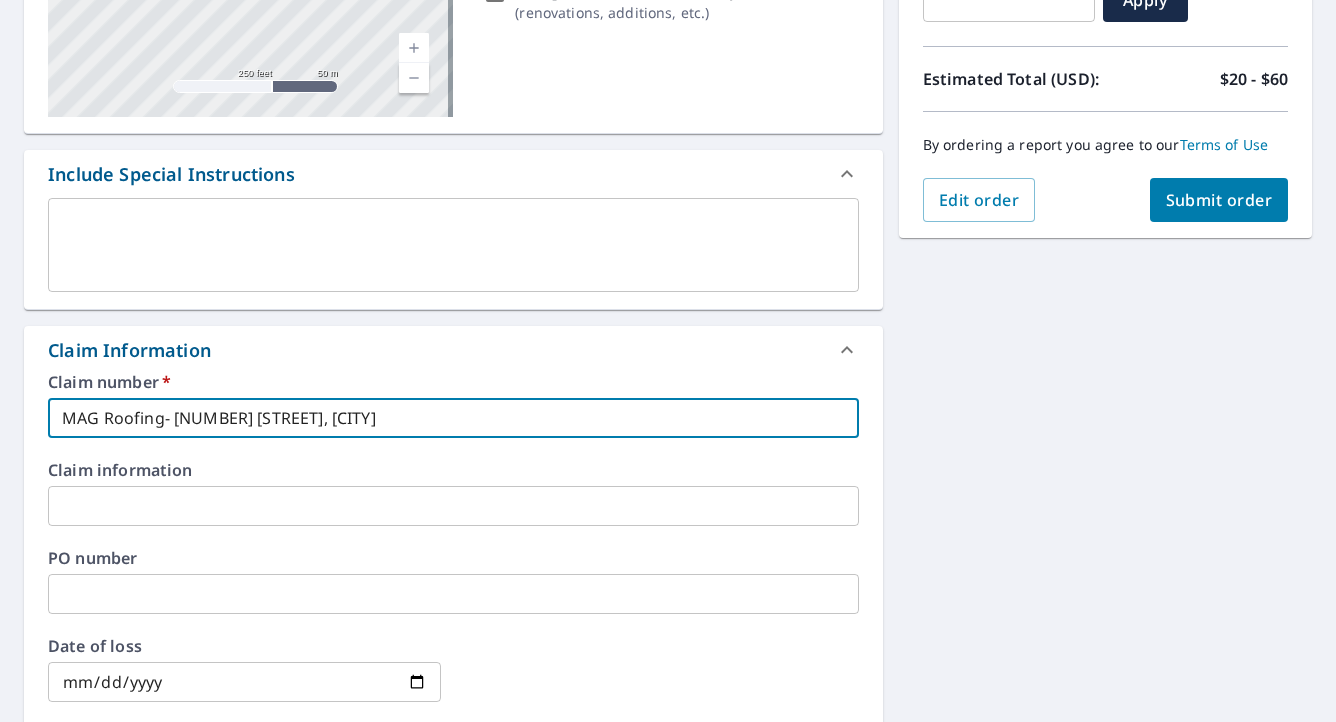 type on "MAG Roofing- [NUMBER] [STREET], [CITY]" 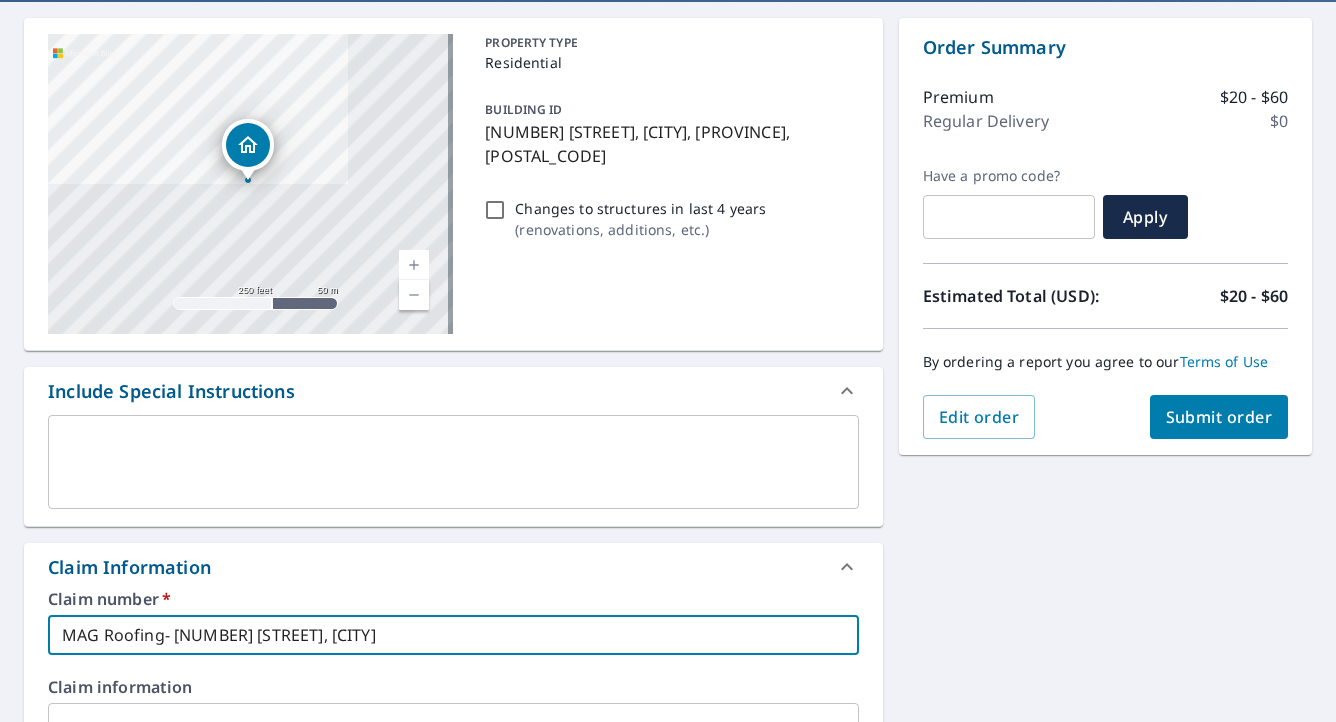 scroll, scrollTop: 0, scrollLeft: 0, axis: both 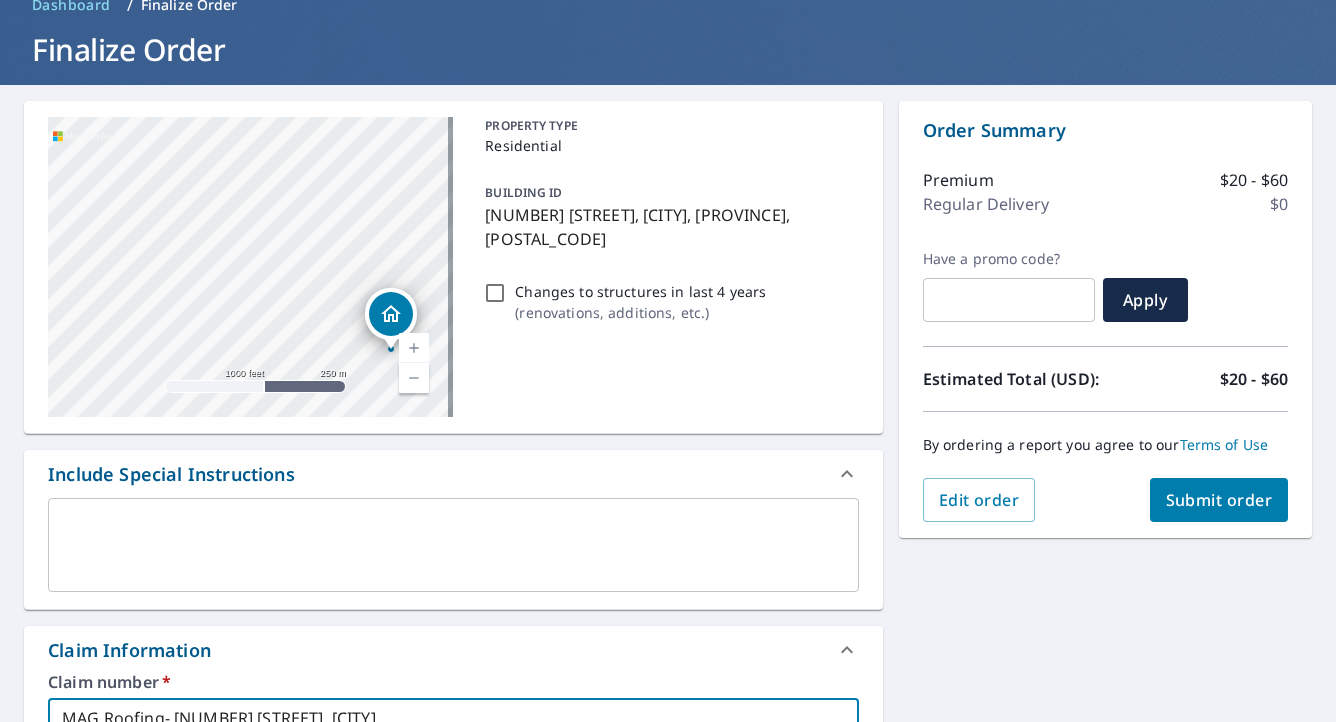 type on "MAG Roofing- [NUMBER] [STREET], [CITY]" 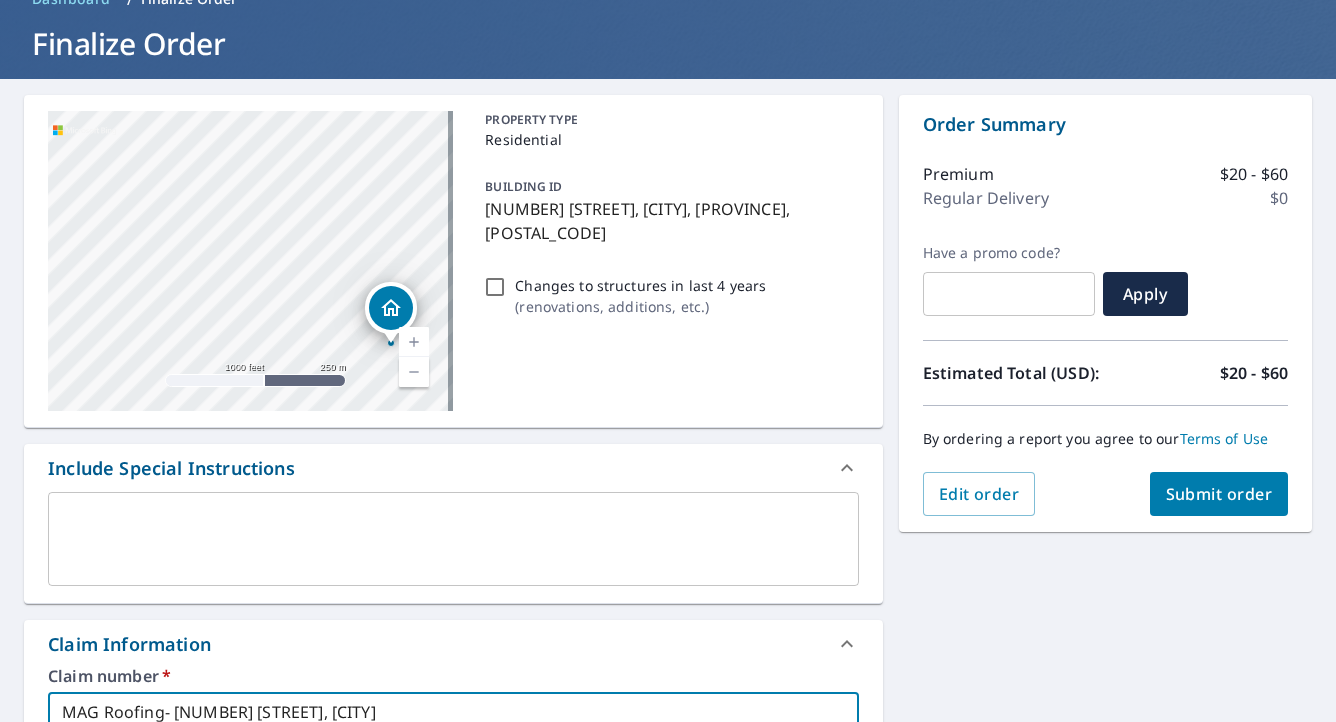 type on "MAG Roofing- [NUMBER] [STREET], [CITY]" 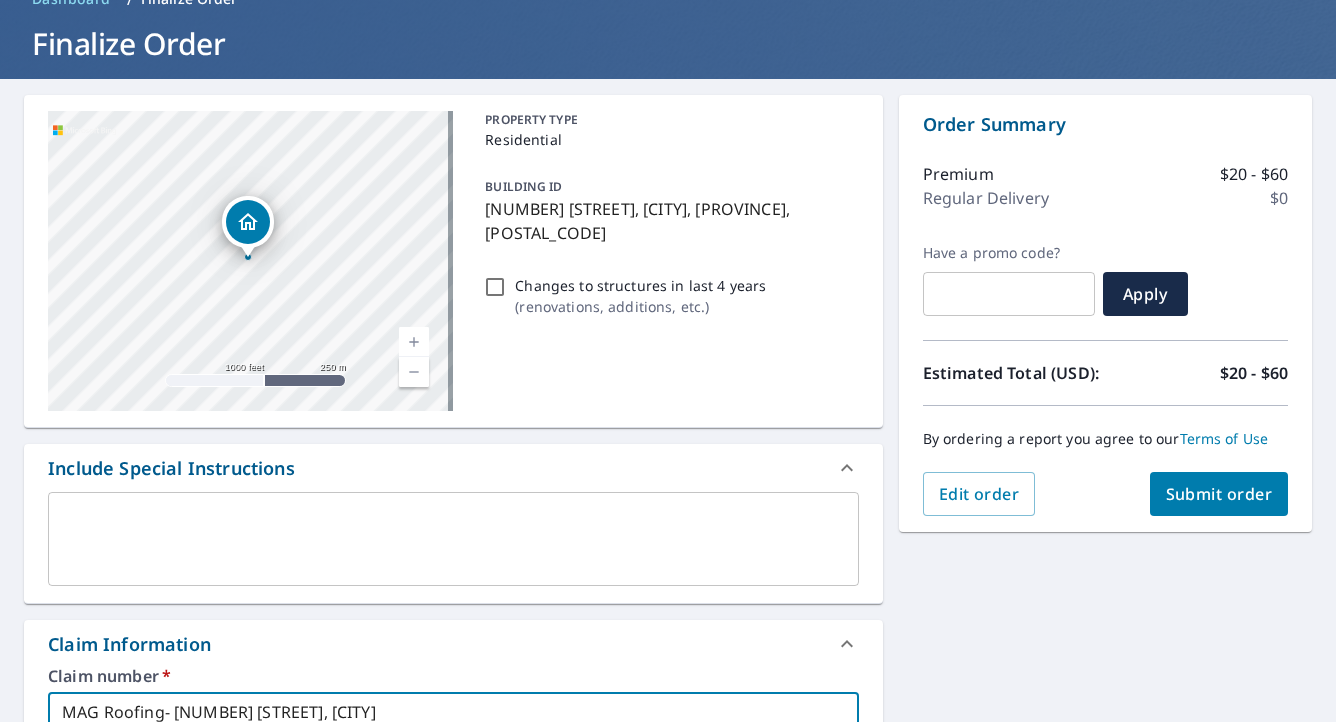 type on "MAG Roofing- [NUMBER] [STREET], [CITY]" 